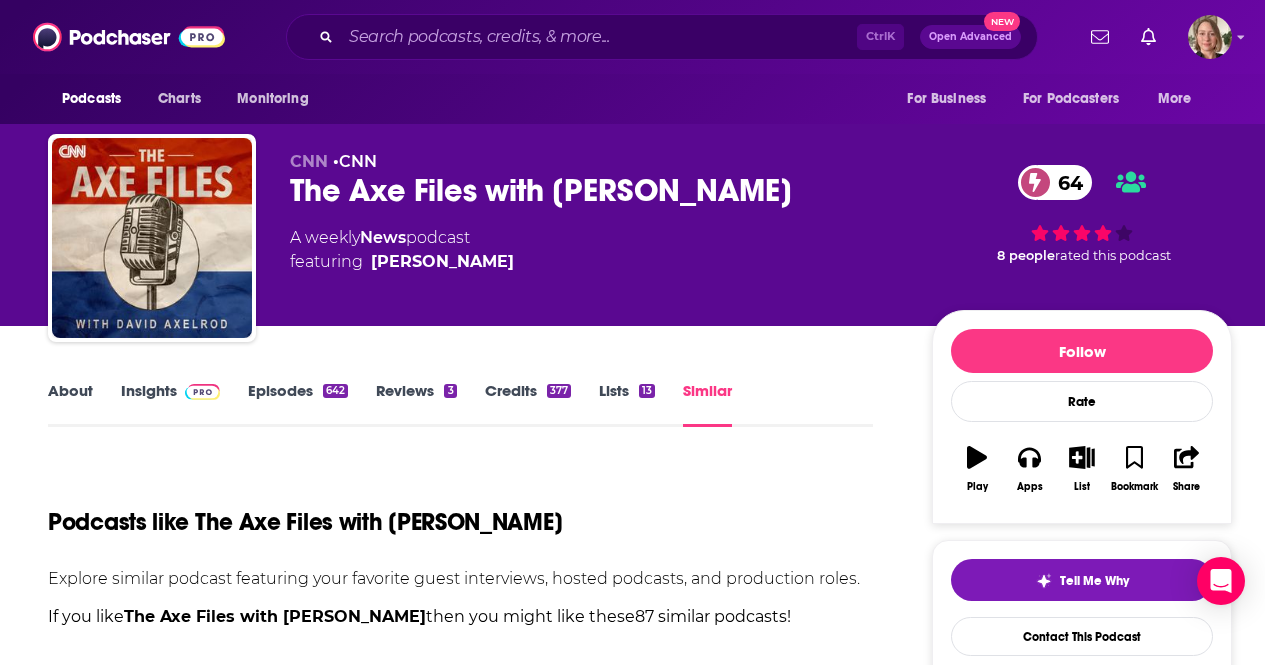 scroll, scrollTop: 1800, scrollLeft: 0, axis: vertical 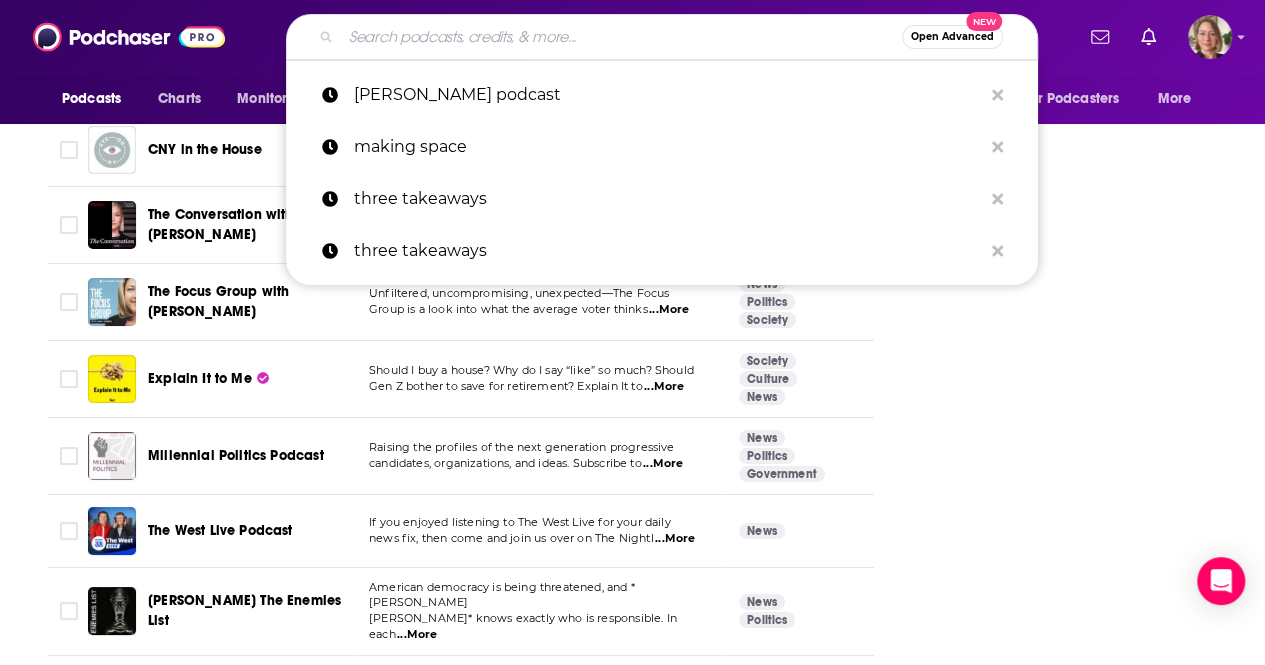 click at bounding box center [621, 37] 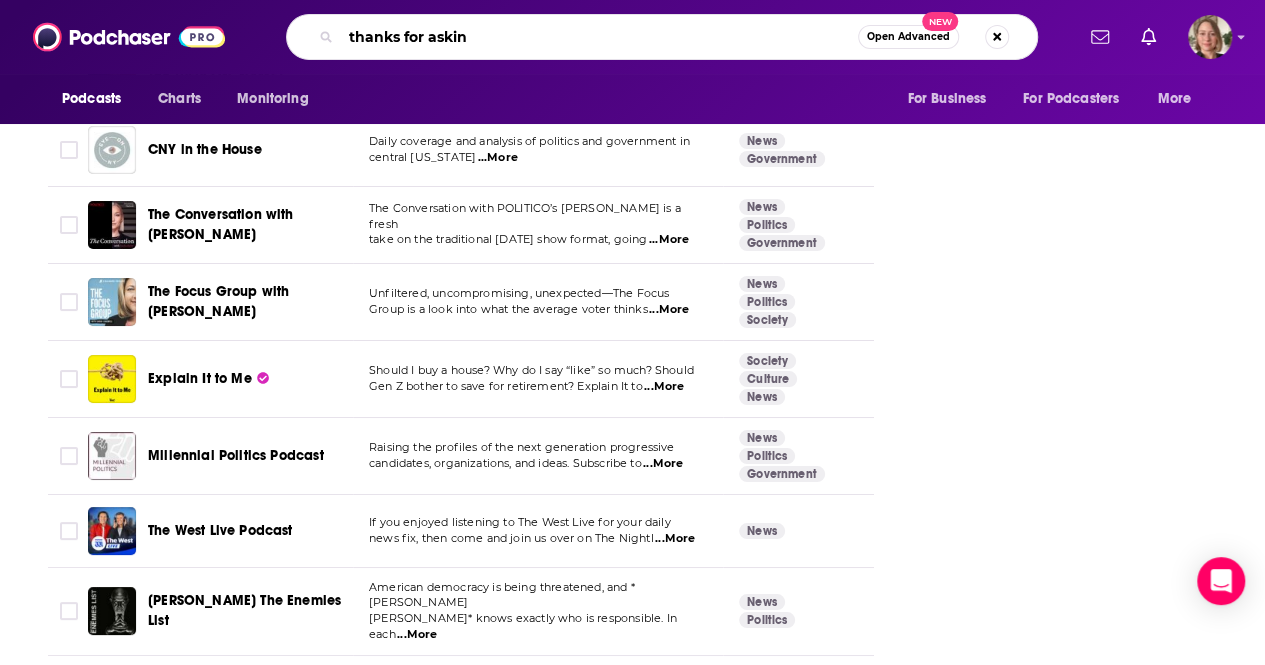 type on "thanks for asking" 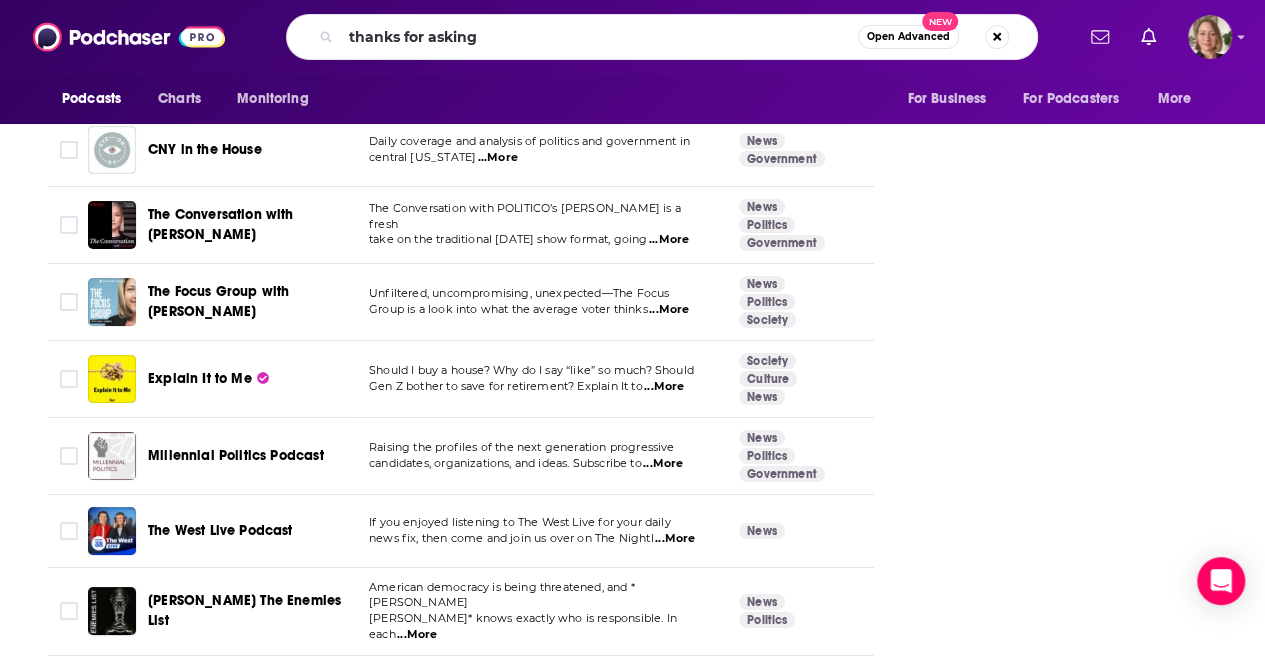 scroll, scrollTop: 0, scrollLeft: 0, axis: both 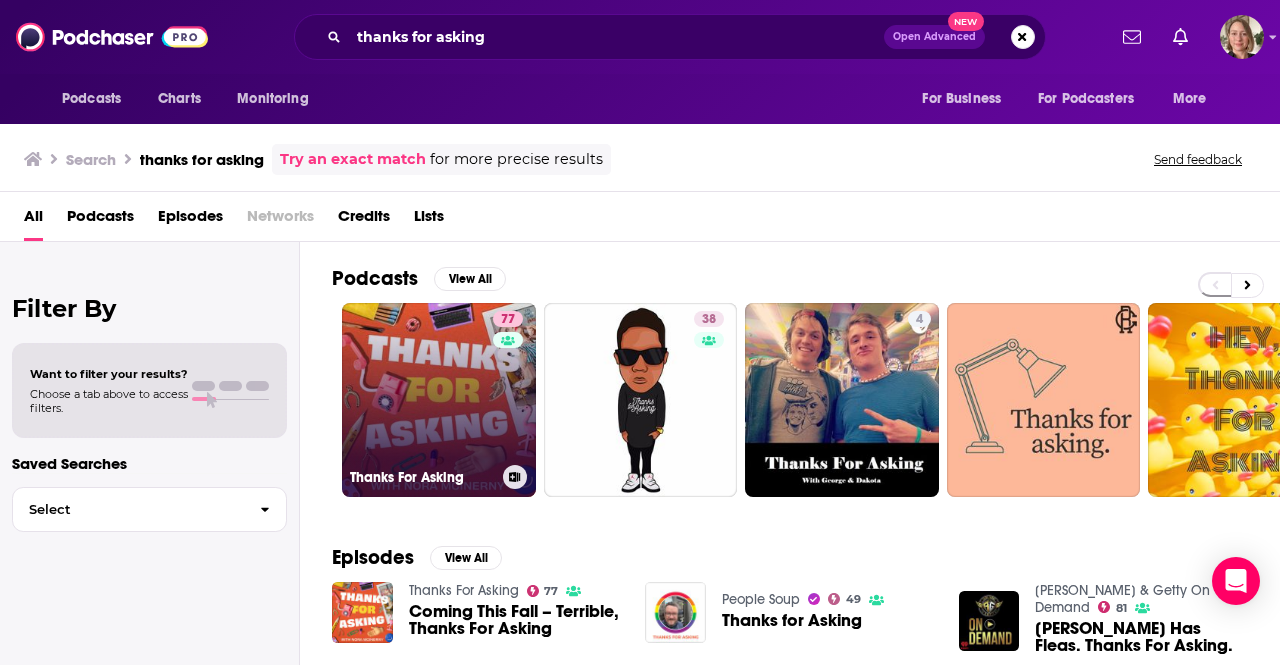 click on "77 Thanks For Asking" at bounding box center [439, 400] 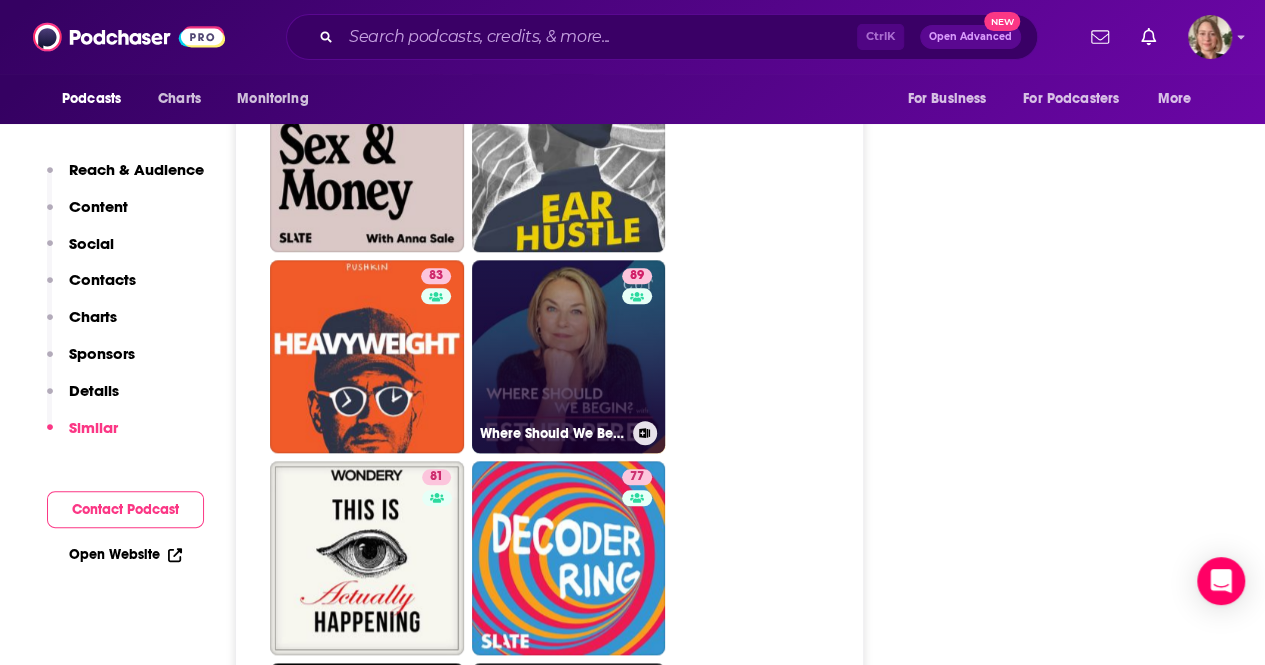 scroll, scrollTop: 4700, scrollLeft: 0, axis: vertical 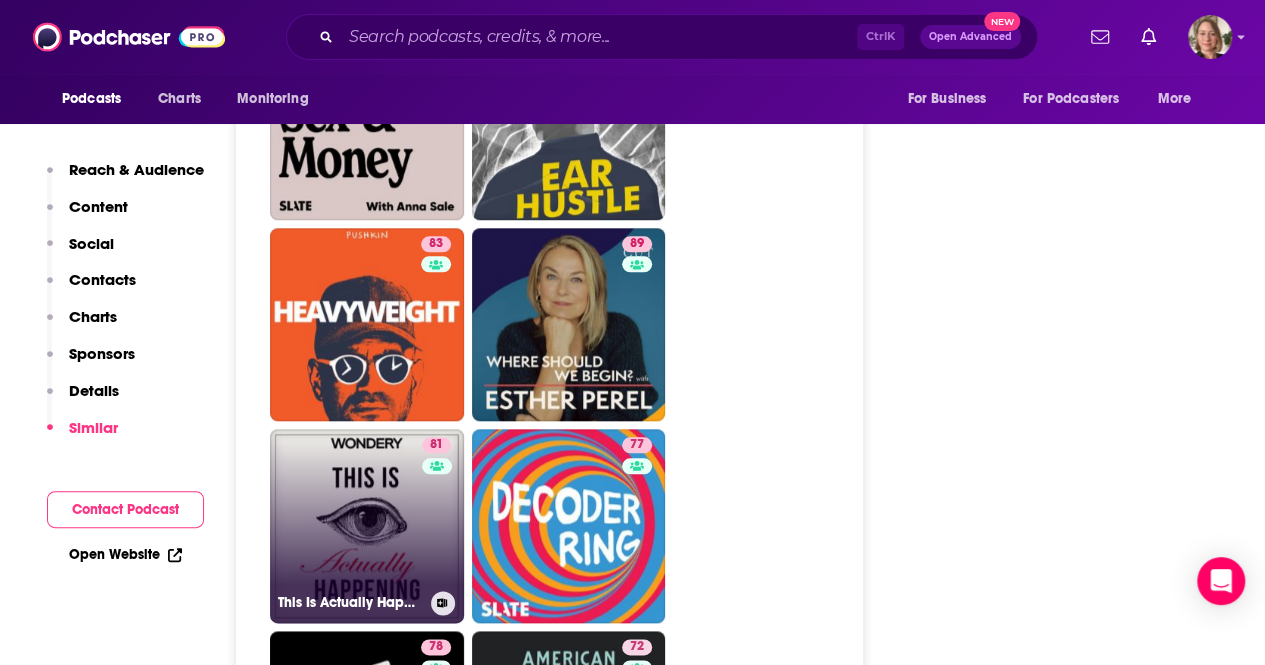 click on "81 This Is Actually Happening" at bounding box center (367, 526) 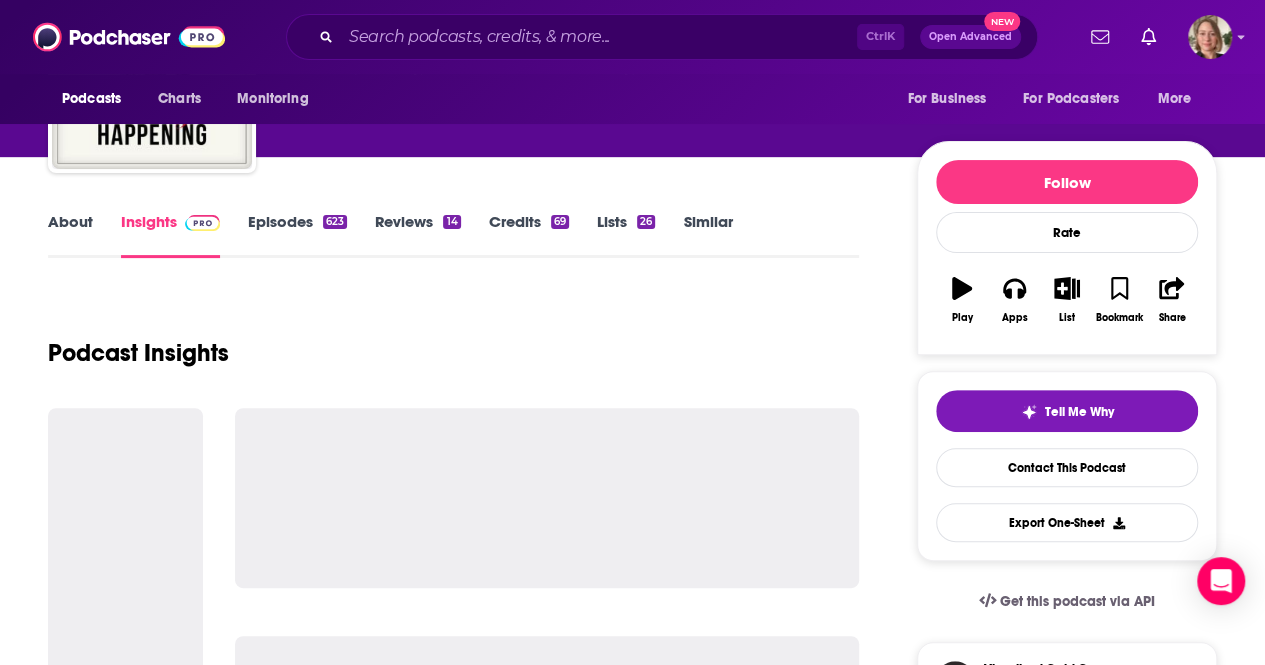 scroll, scrollTop: 100, scrollLeft: 0, axis: vertical 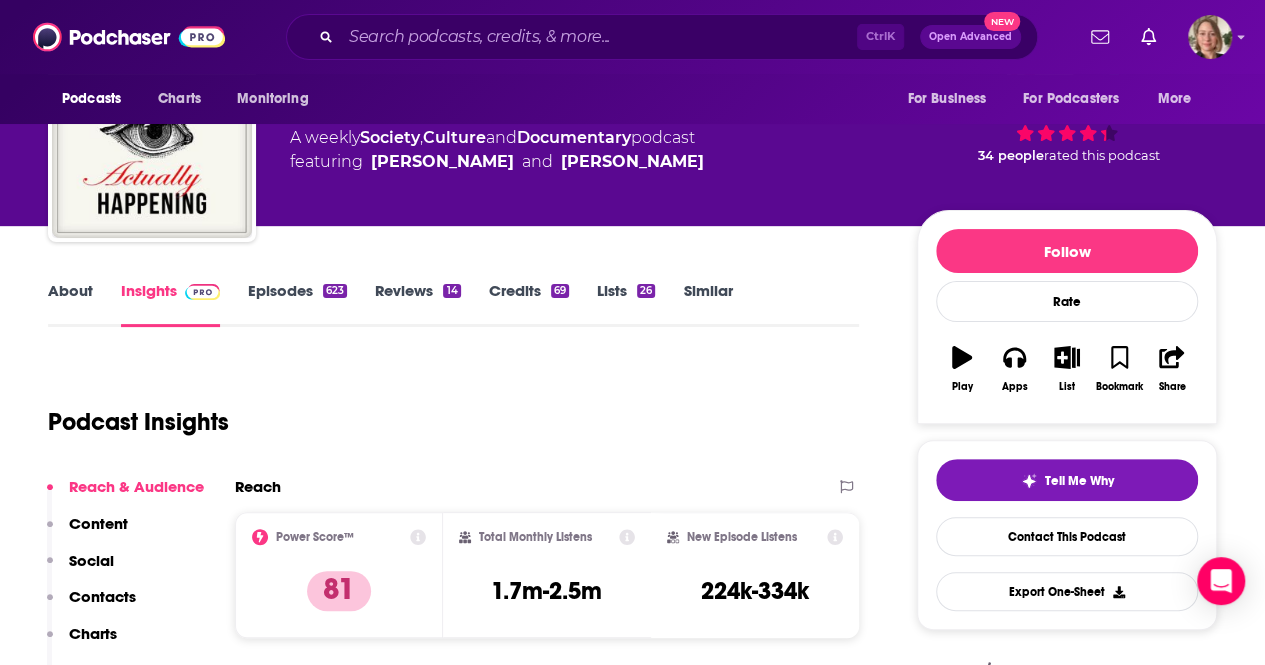 click on "About" at bounding box center [70, 304] 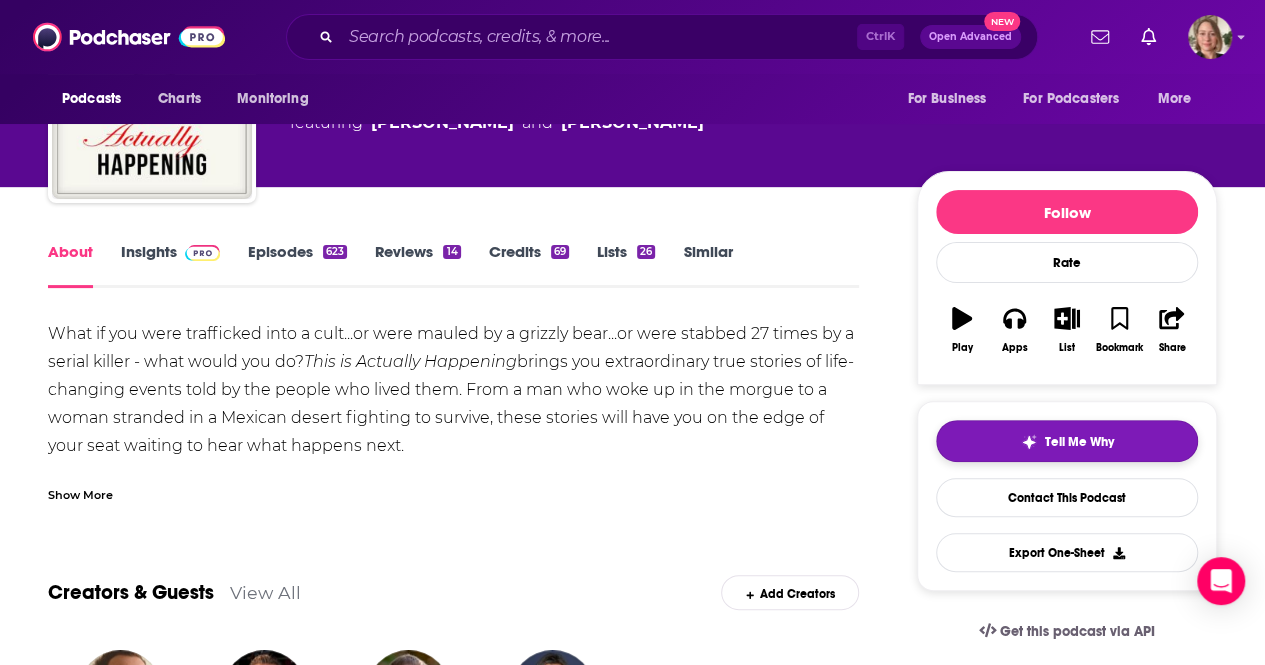 scroll, scrollTop: 0, scrollLeft: 0, axis: both 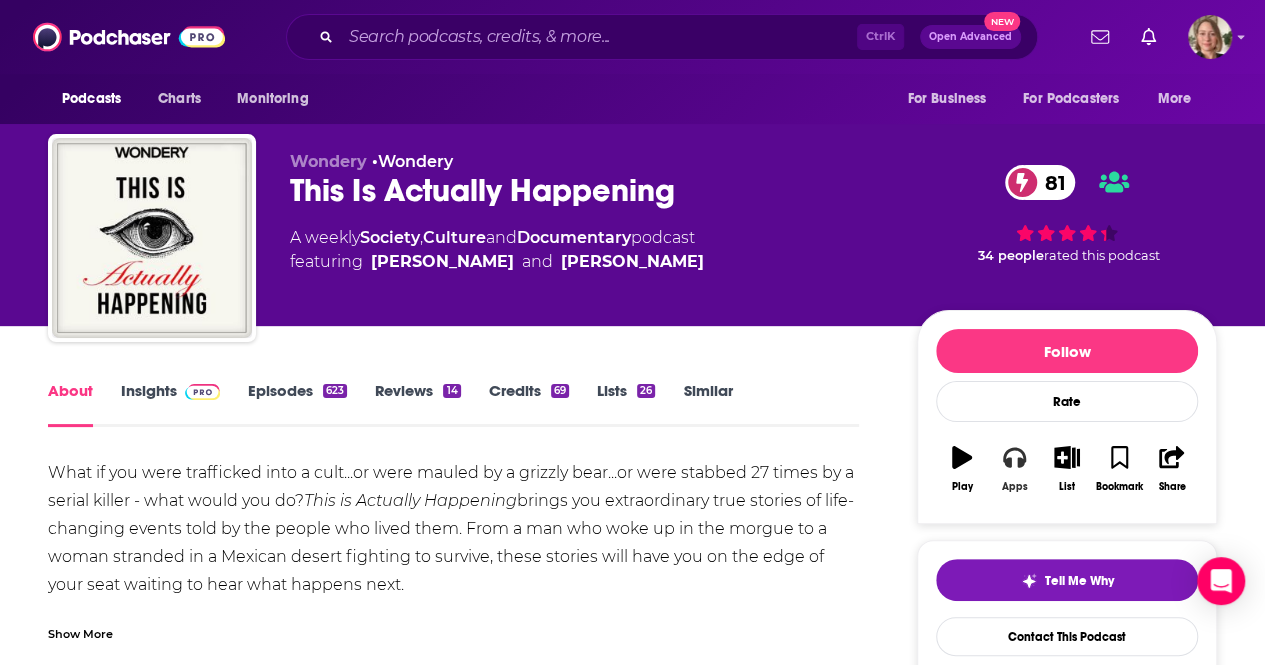 click 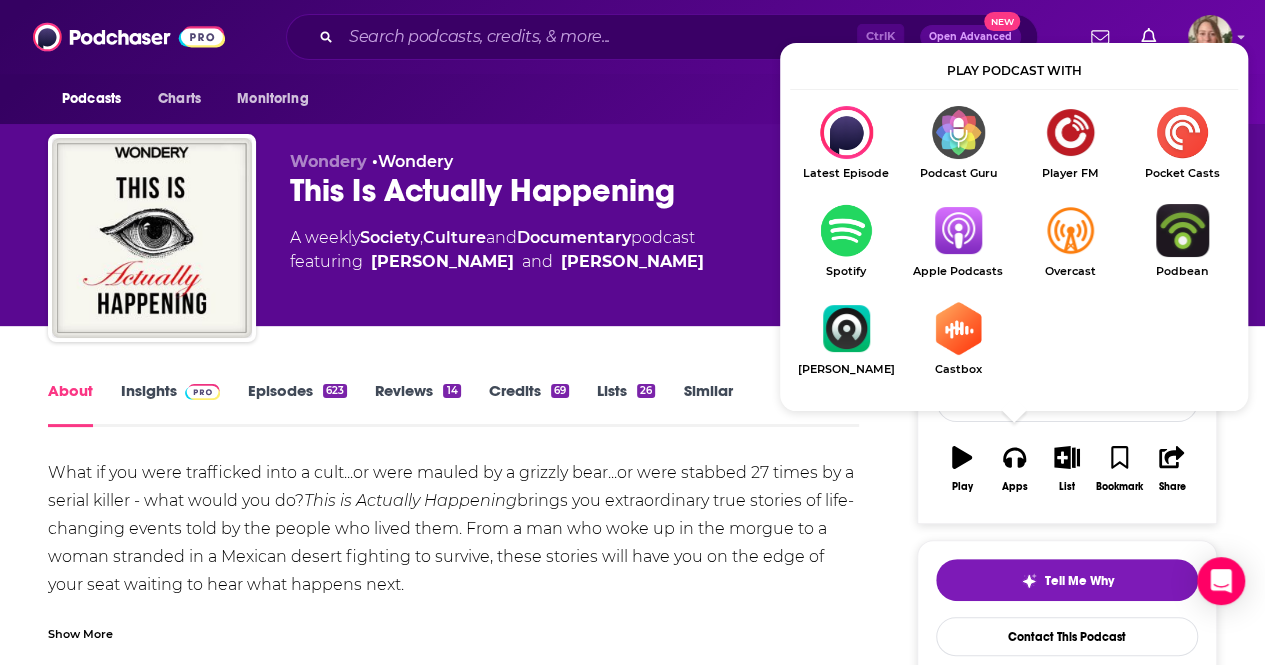 click at bounding box center (958, 230) 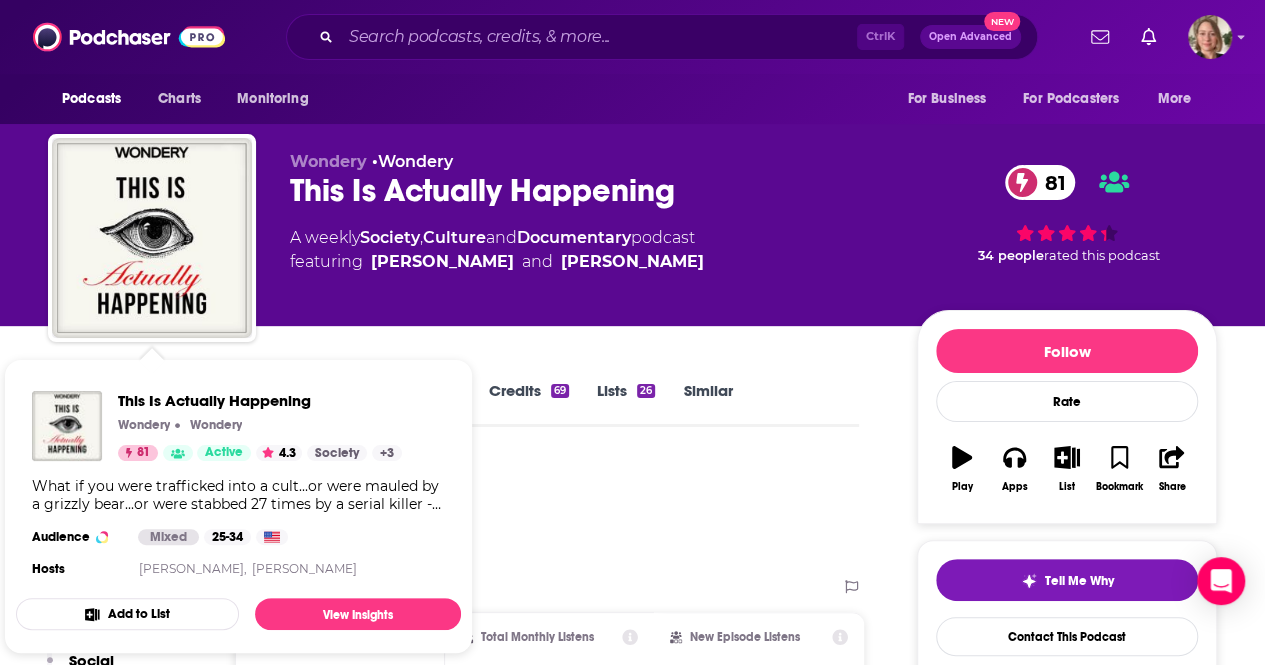 scroll, scrollTop: 100, scrollLeft: 0, axis: vertical 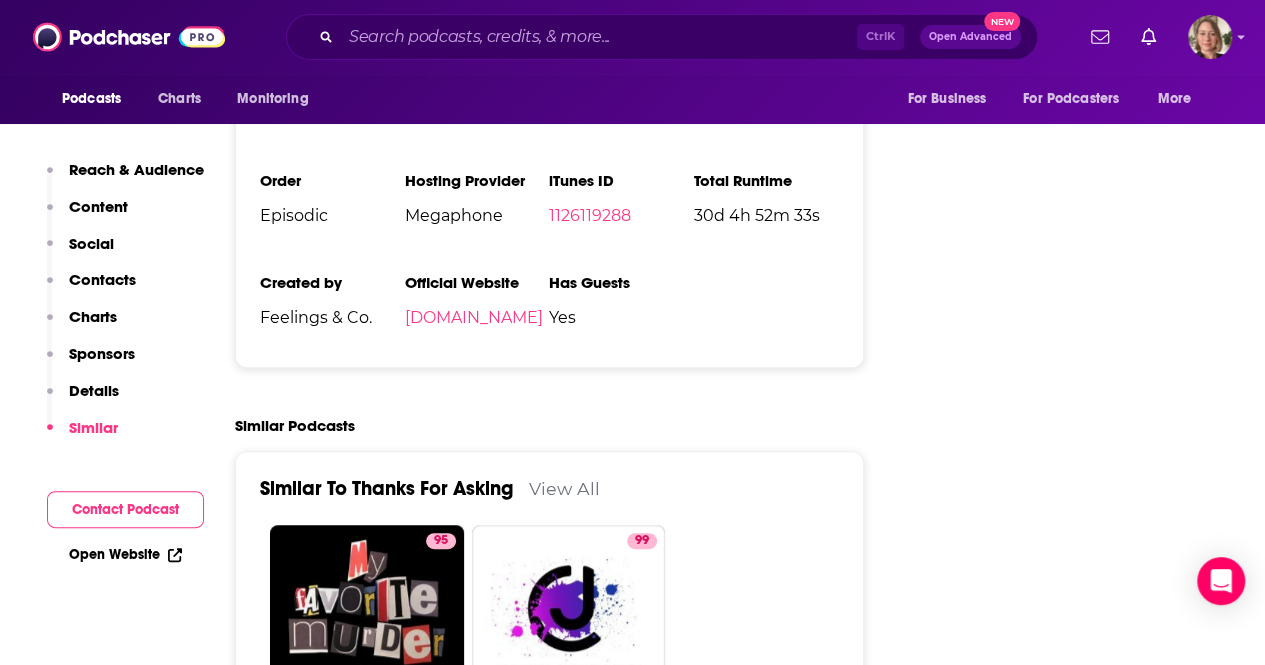 click on "View All" at bounding box center (564, 488) 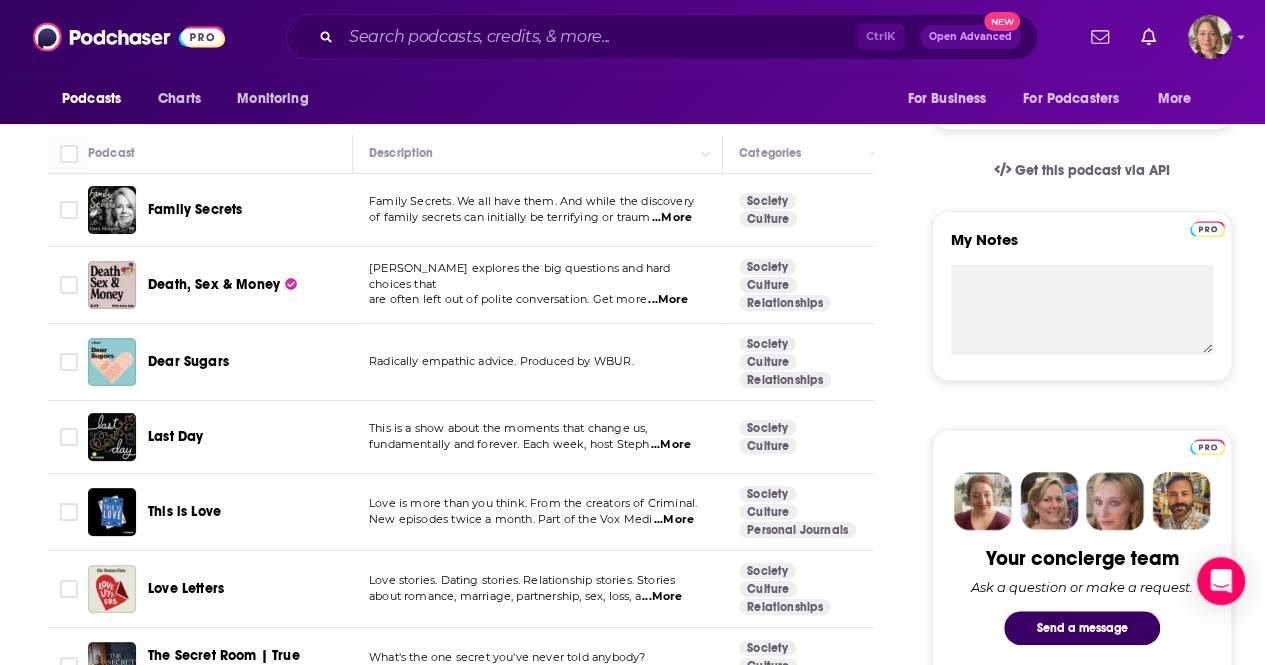 scroll, scrollTop: 700, scrollLeft: 0, axis: vertical 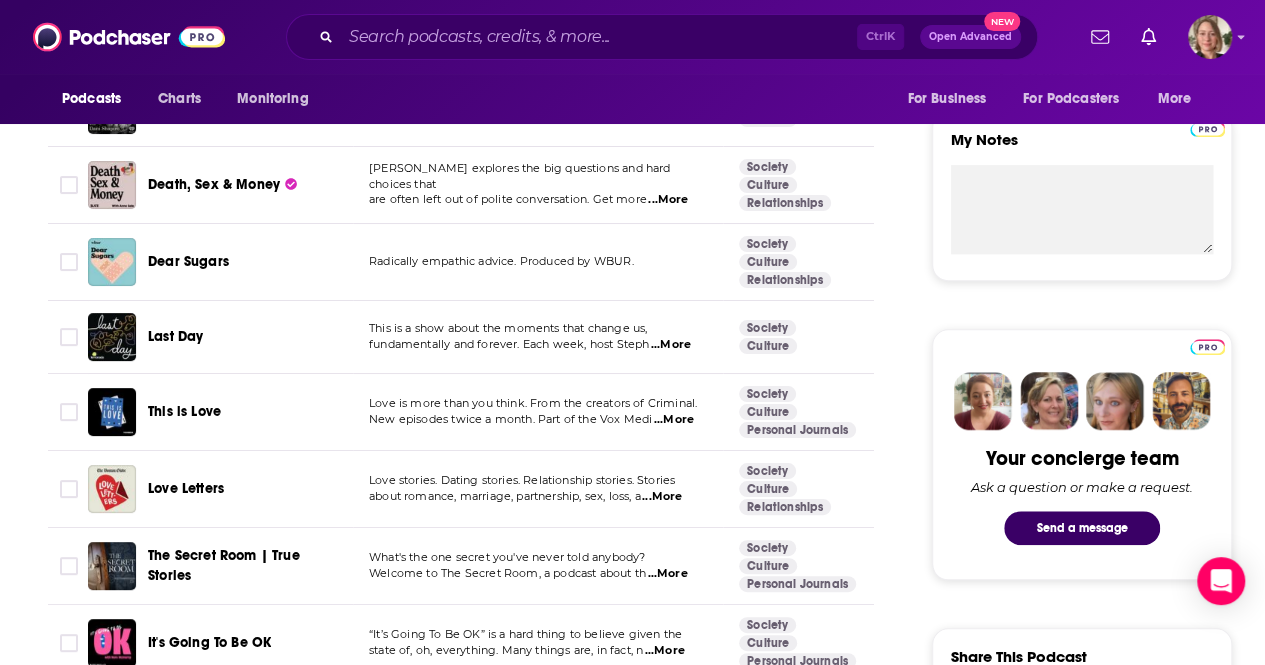 click on "Dear Sugars" at bounding box center [188, 261] 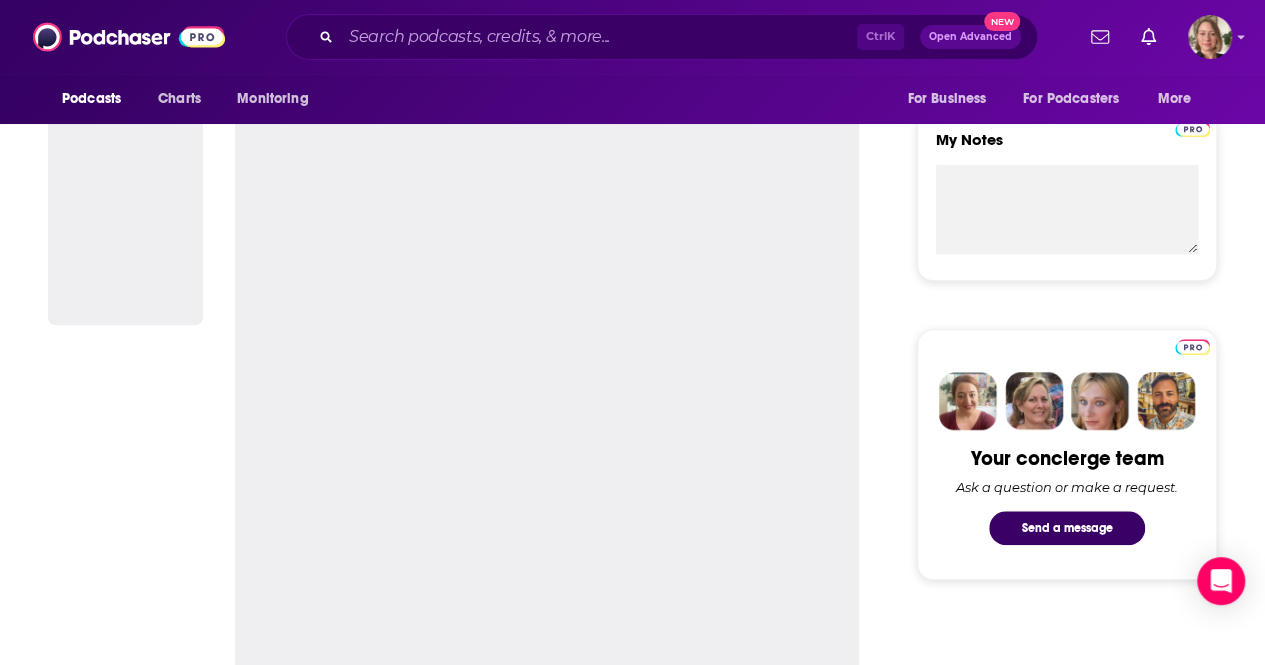 scroll, scrollTop: 0, scrollLeft: 0, axis: both 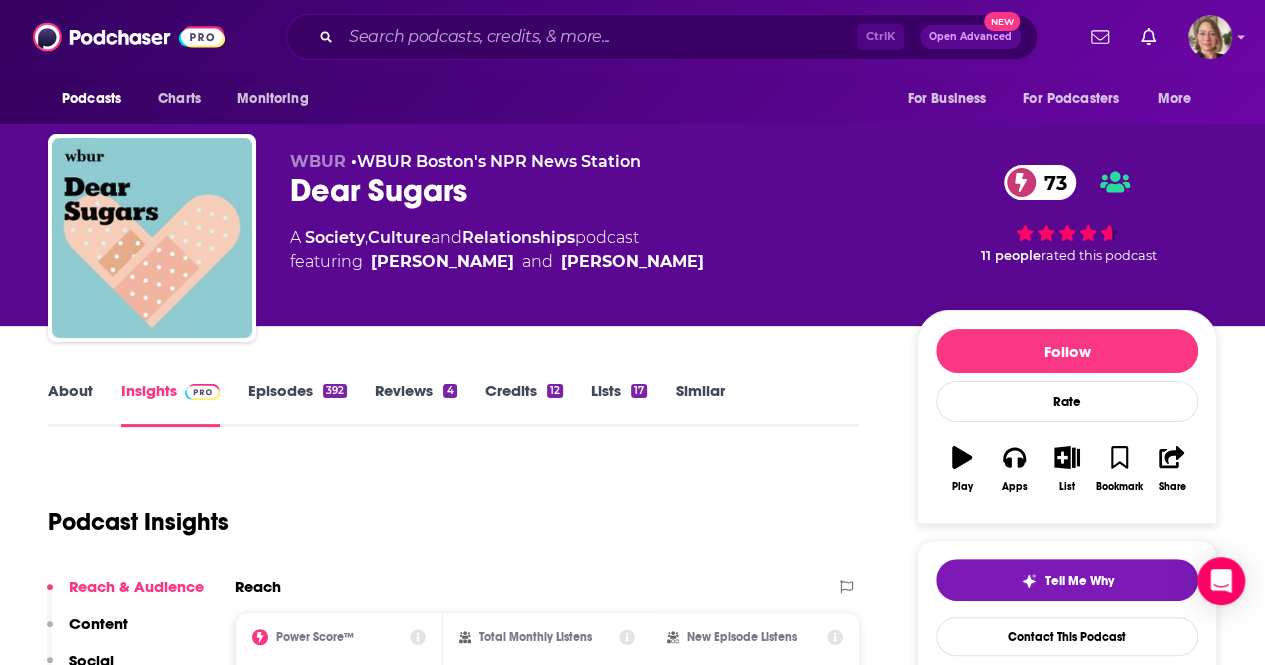 click on "About" at bounding box center [70, 404] 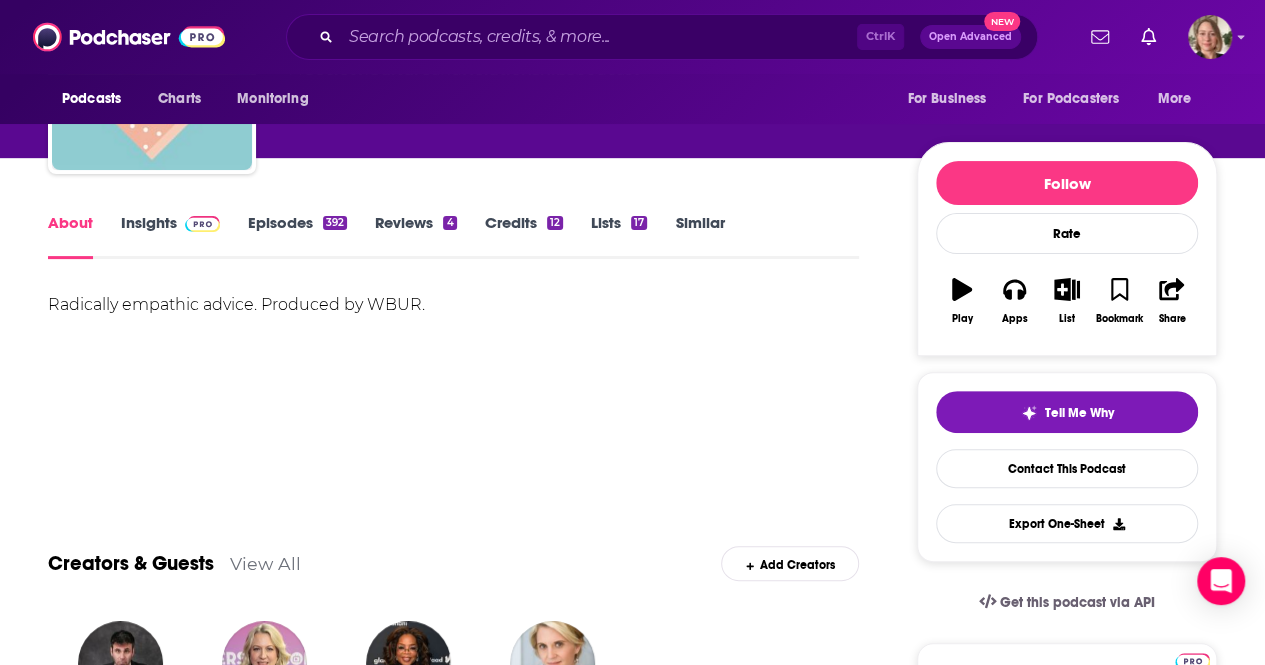 scroll, scrollTop: 200, scrollLeft: 0, axis: vertical 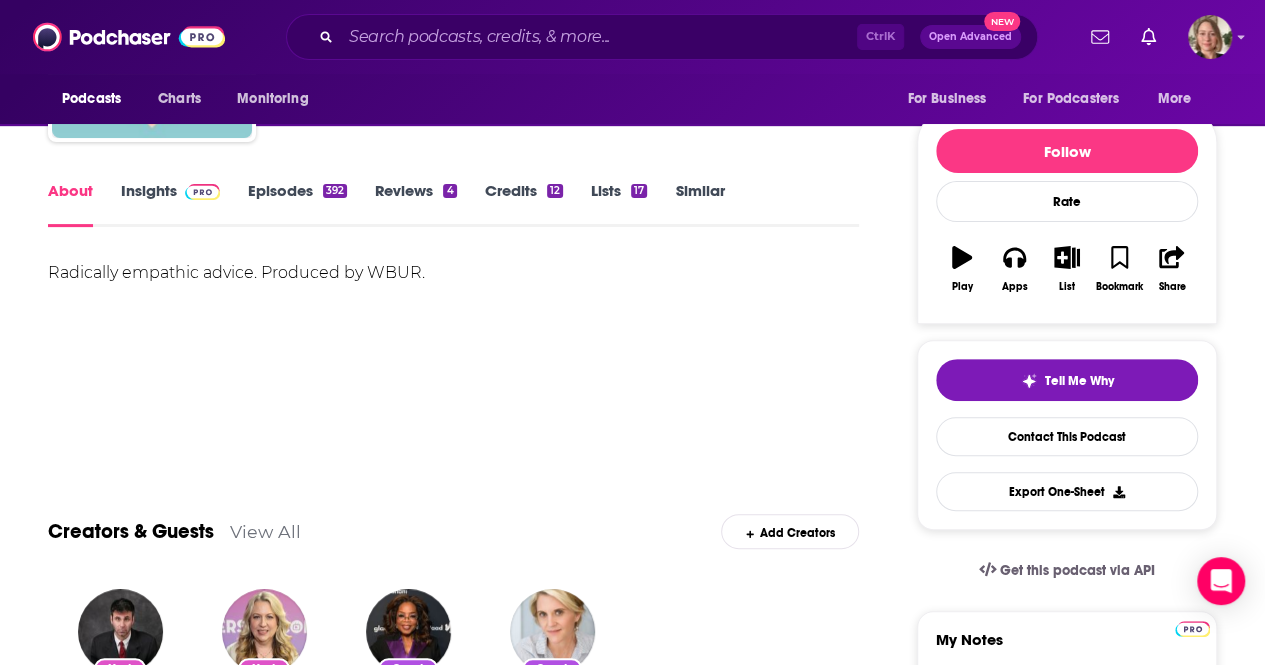 click on "Episodes 392" at bounding box center (297, 204) 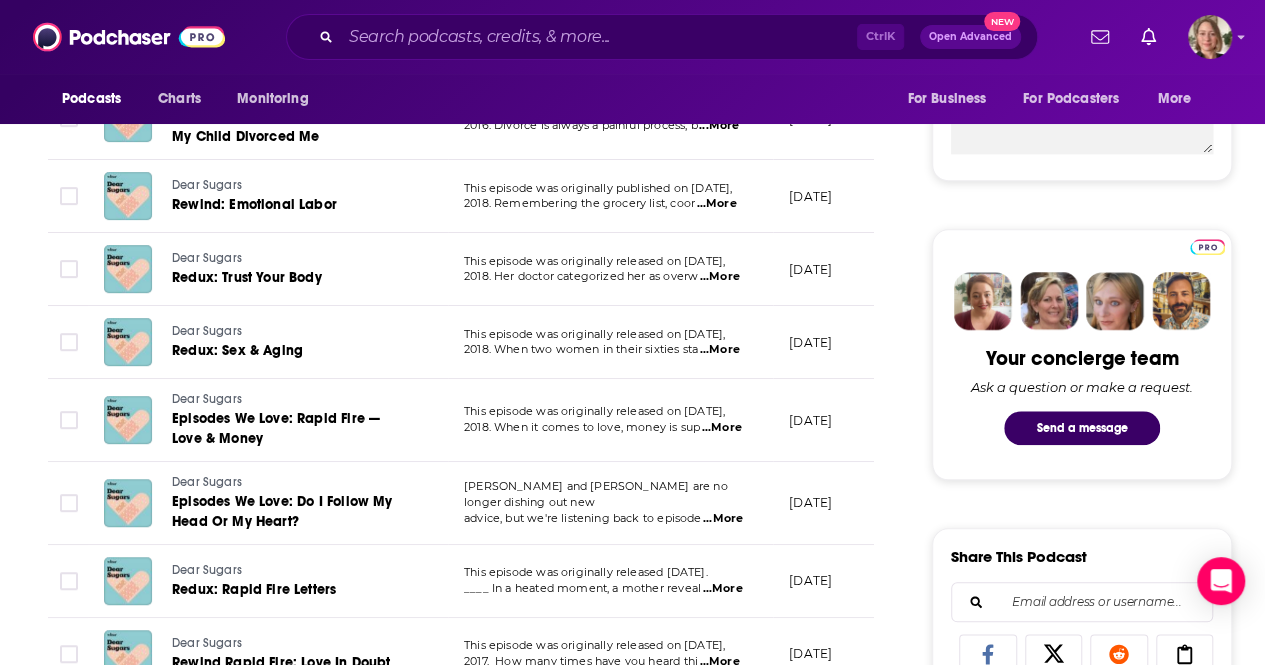 scroll, scrollTop: 900, scrollLeft: 0, axis: vertical 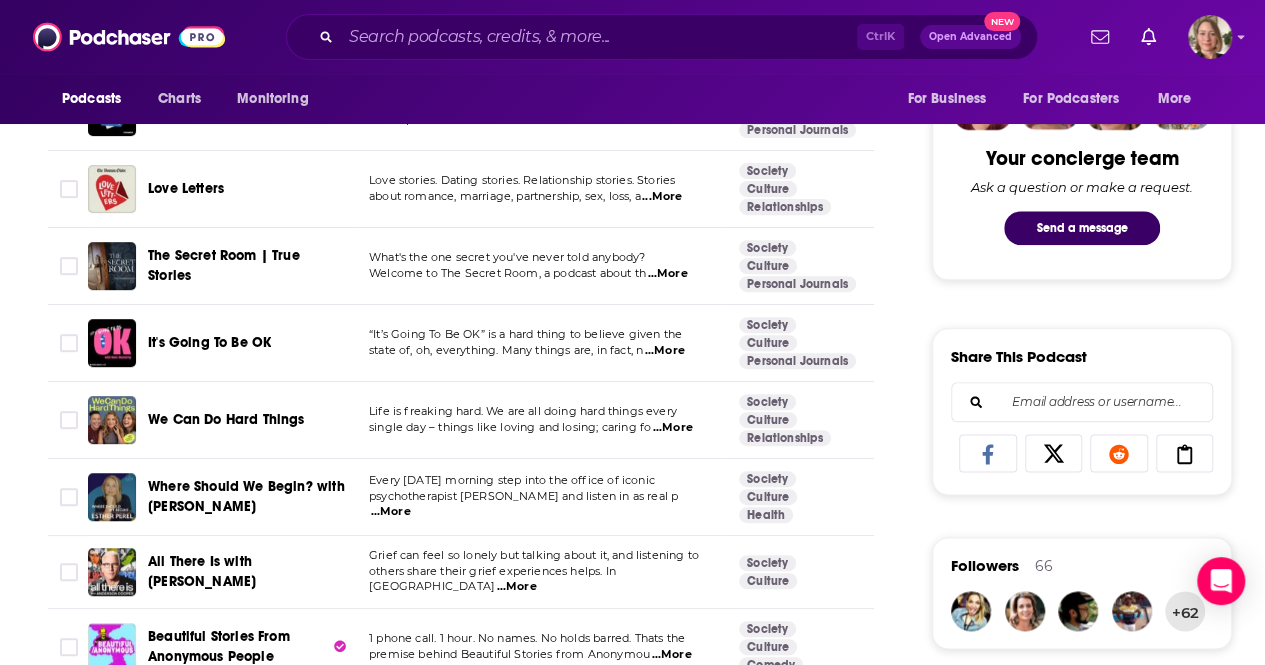 click on "...More" at bounding box center [665, 351] 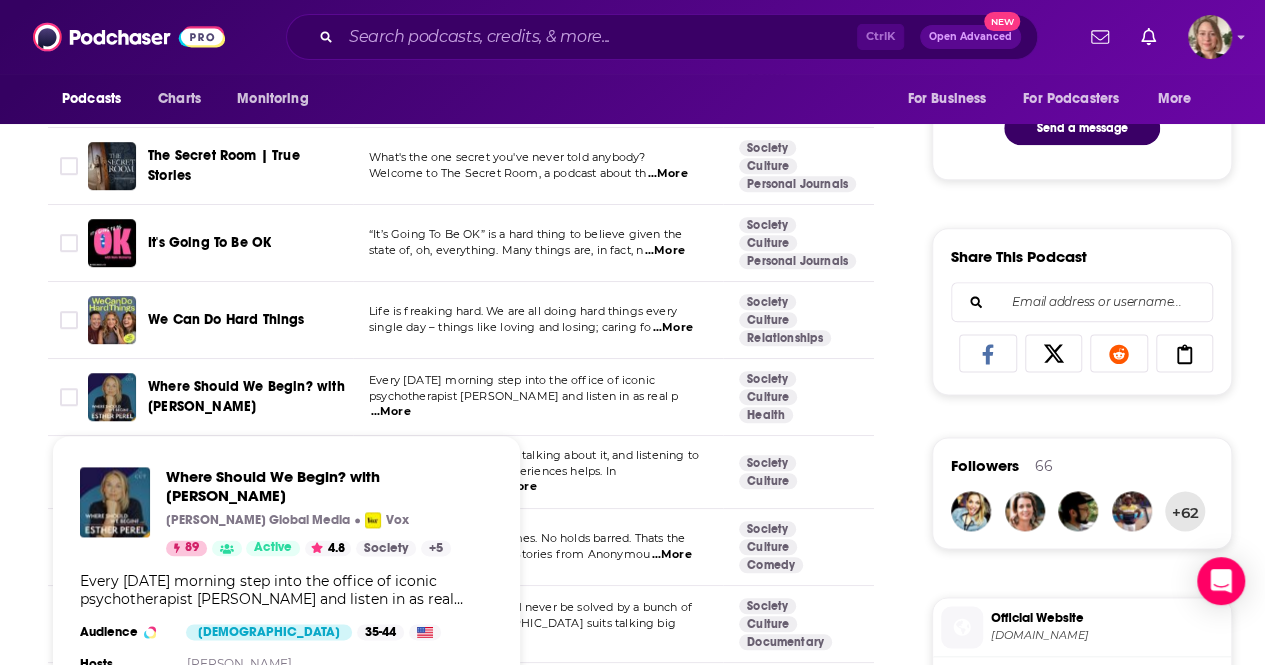 scroll, scrollTop: 1200, scrollLeft: 0, axis: vertical 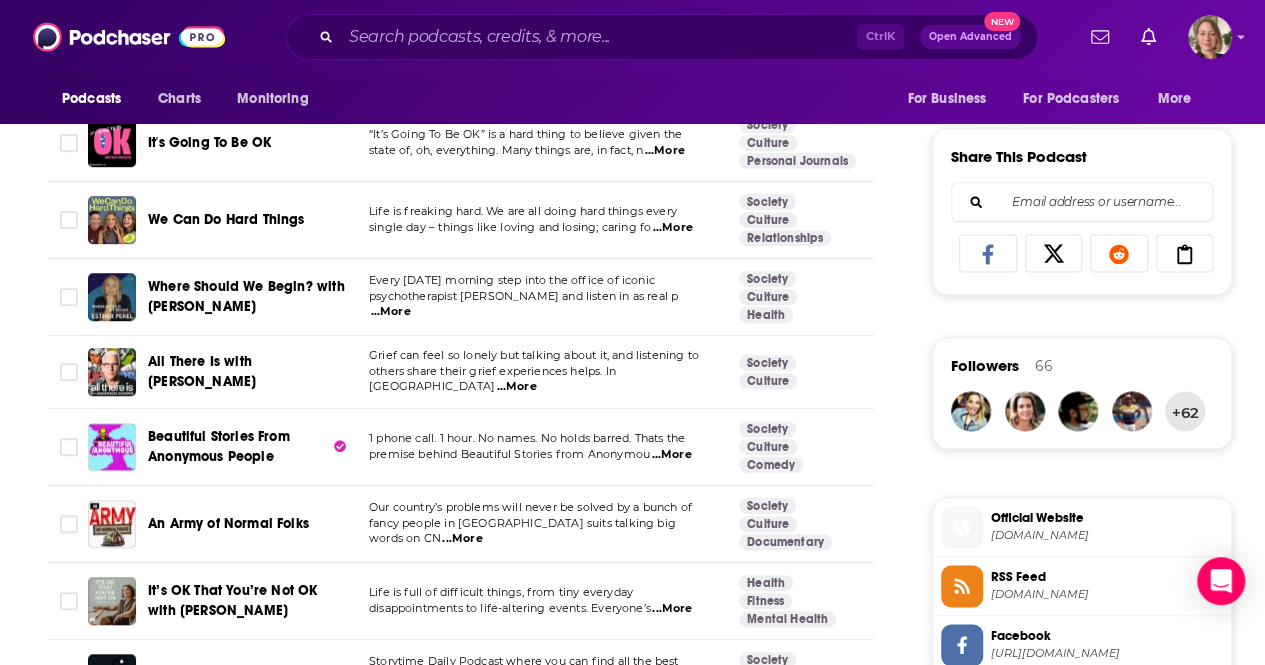 click on "About Insights Episodes 1011 Reviews 10 Credits 88 Lists 31 Similar Podcasts like  Thanks For Asking Explore similar podcast featuring your favorite guest interviews, hosted podcasts, and production roles. If you like  Thanks For Asking  then you might like these  99 similar podcasts ! Relevancy Table Filters Podcast Description Categories Reach (Monthly) Reach (Episode) Top Country Family Secrets Family Secrets. We all have them. And while the discovery of family secrets can initially be terrifying or traum  ...More Society Culture 75 460k-680k 106k-158k   US Death, Sex & Money [PERSON_NAME] explores the big questions and hard choices that are often left out of polite conversation.  Get more   ...More Society Culture Relationships 80 652k-969k 119k-177k   US Dear Sugars Radically empathic advice. Produced by WBUR. Society Culture Relationships 73 84k-124k 25k-37k   US Last Day This is a show about the moments that change us, fundamentally and forever. Each week, host Steph  ...More Society Culture 65 79k-117k" at bounding box center (640, 3014) 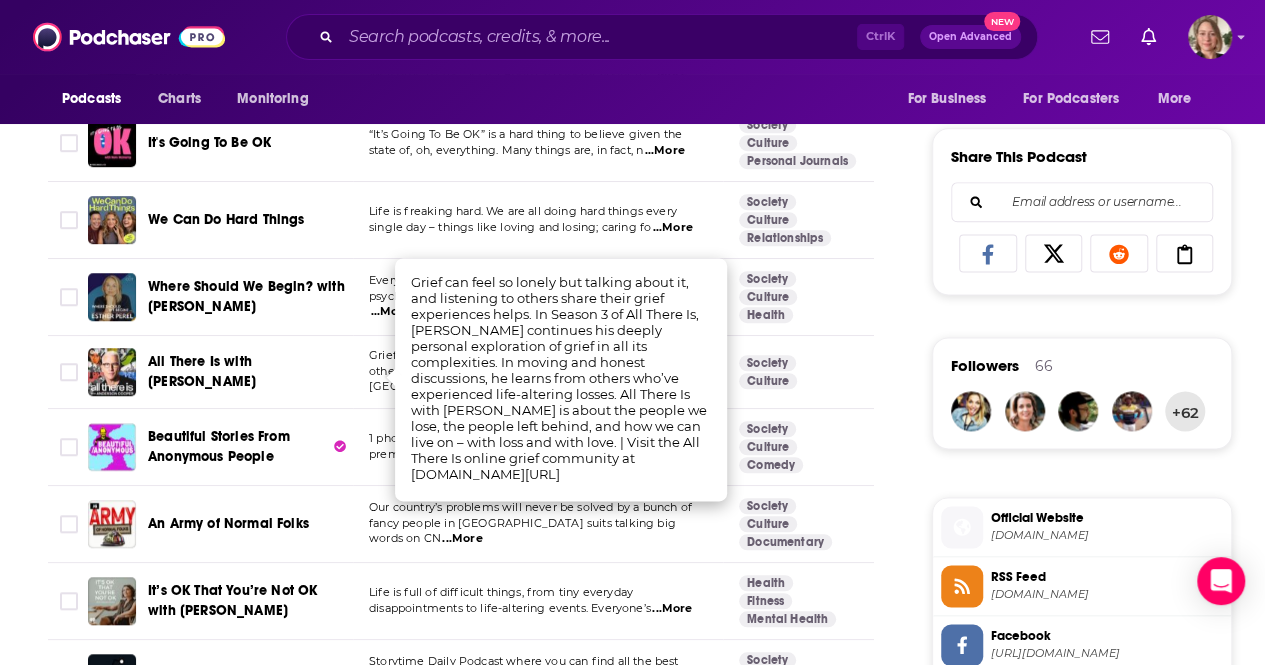 click on "About Insights Episodes 1011 Reviews 10 Credits 88 Lists 31 Similar Podcasts like  Thanks For Asking Explore similar podcast featuring your favorite guest interviews, hosted podcasts, and production roles. If you like  Thanks For Asking  then you might like these  99 similar podcasts ! Relevancy Table Filters Podcast Description Categories Reach (Monthly) Reach (Episode) Top Country Family Secrets Family Secrets. We all have them. And while the discovery of family secrets can initially be terrifying or traum  ...More Society Culture 75 460k-680k 106k-158k   US Death, Sex & Money [PERSON_NAME] explores the big questions and hard choices that are often left out of polite conversation.  Get more   ...More Society Culture Relationships 80 652k-969k 119k-177k   US Dear Sugars Radically empathic advice. Produced by WBUR. Society Culture Relationships 73 84k-124k 25k-37k   US Last Day This is a show about the moments that change us, fundamentally and forever. Each week, host Steph  ...More Society Culture 65 79k-117k" at bounding box center (640, 3014) 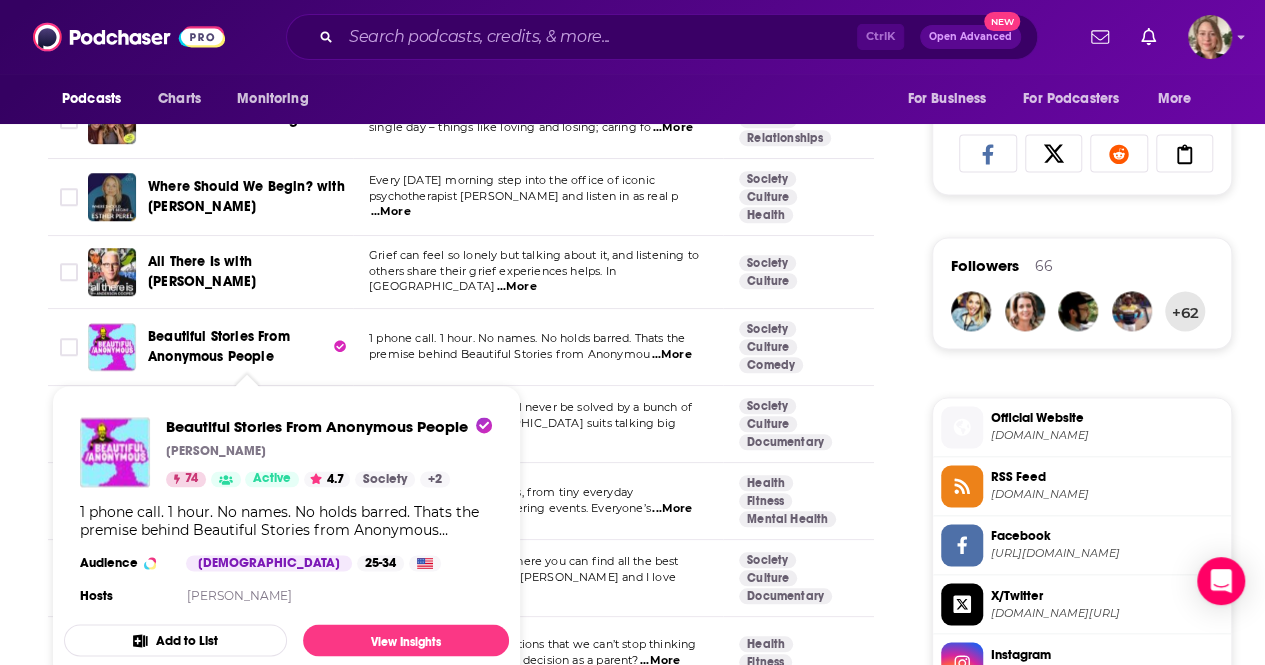 scroll, scrollTop: 1400, scrollLeft: 0, axis: vertical 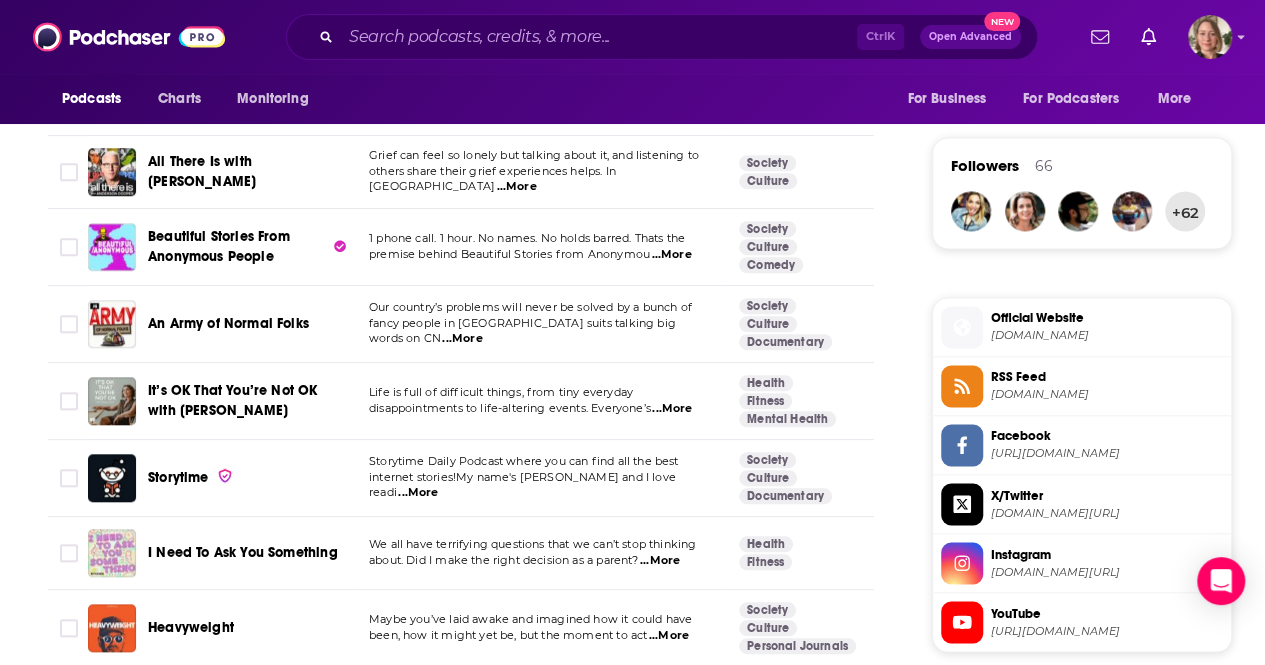 click on "About Insights Episodes 1011 Reviews 10 Credits 88 Lists 31 Similar Podcasts like  Thanks For Asking Explore similar podcast featuring your favorite guest interviews, hosted podcasts, and production roles. If you like  Thanks For Asking  then you might like these  99 similar podcasts ! Relevancy Table Filters Podcast Description Categories Reach (Monthly) Reach (Episode) Top Country Family Secrets Family Secrets. We all have them. And while the discovery of family secrets can initially be terrifying or traum  ...More Society Culture 75 460k-680k 106k-158k   US Death, Sex & Money [PERSON_NAME] explores the big questions and hard choices that are often left out of polite conversation.  Get more   ...More Society Culture Relationships 80 652k-969k 119k-177k   US Dear Sugars Radically empathic advice. Produced by WBUR. Society Culture Relationships 73 84k-124k 25k-37k   US Last Day This is a show about the moments that change us, fundamentally and forever. Each week, host Steph  ...More Society Culture 65 79k-117k" at bounding box center [640, 2814] 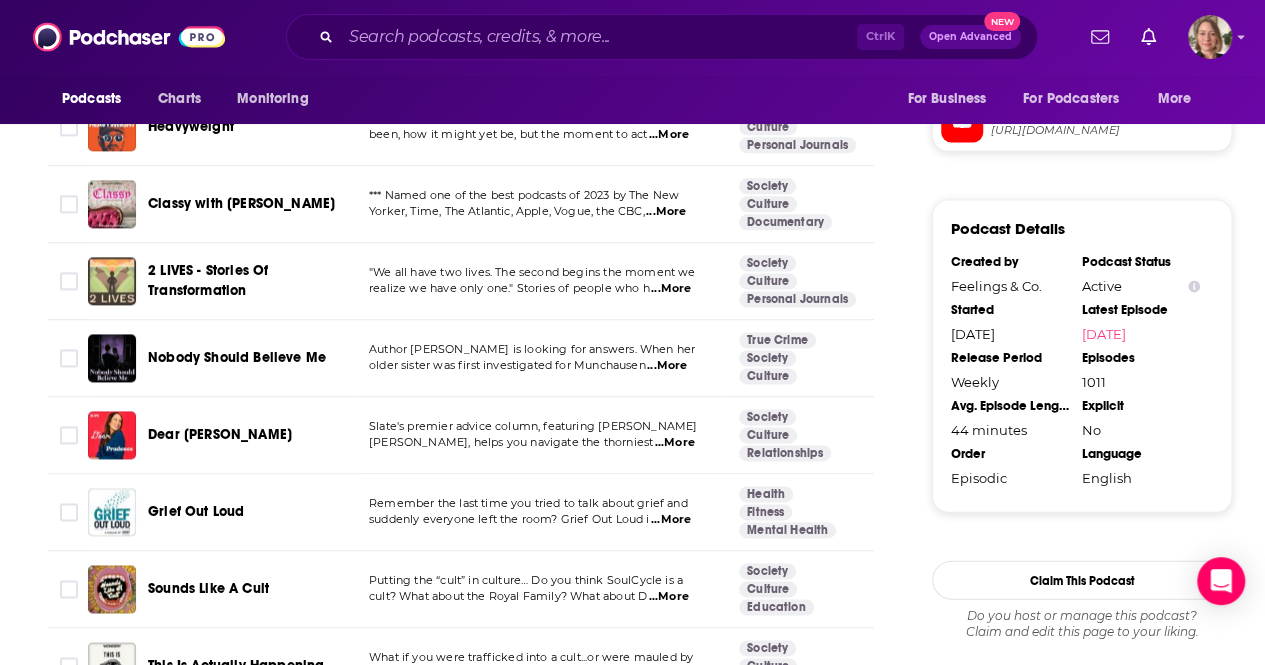 scroll, scrollTop: 2000, scrollLeft: 0, axis: vertical 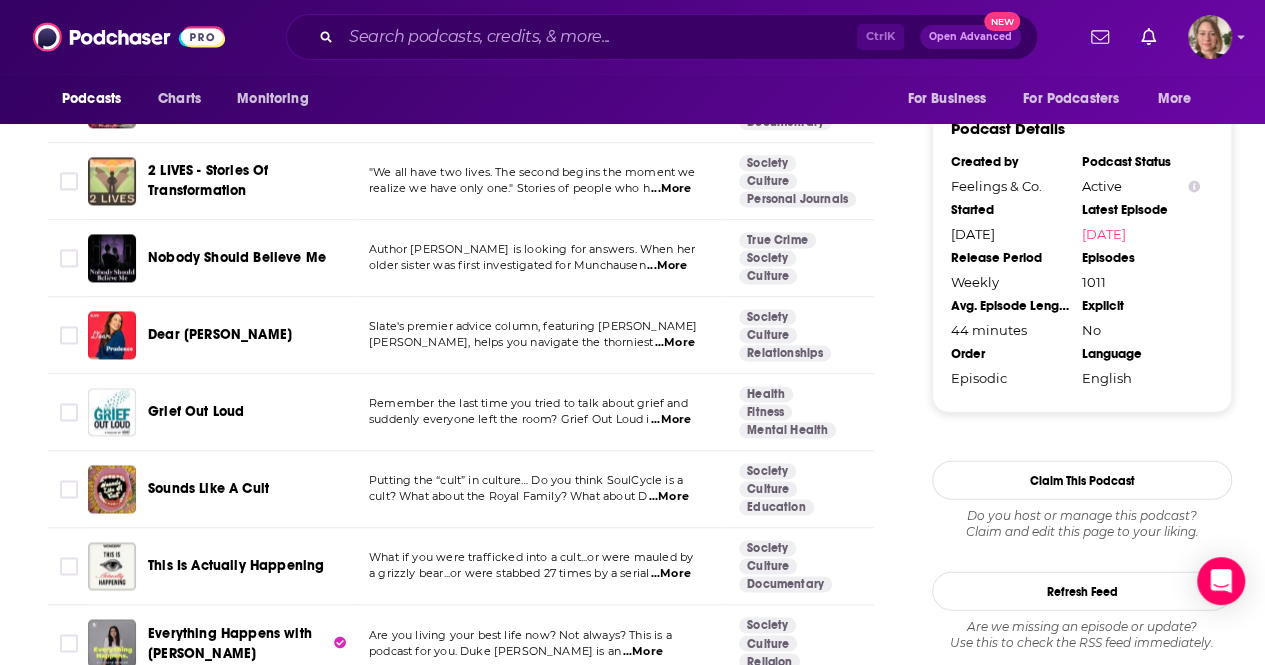 click on "...More" at bounding box center (675, 344) 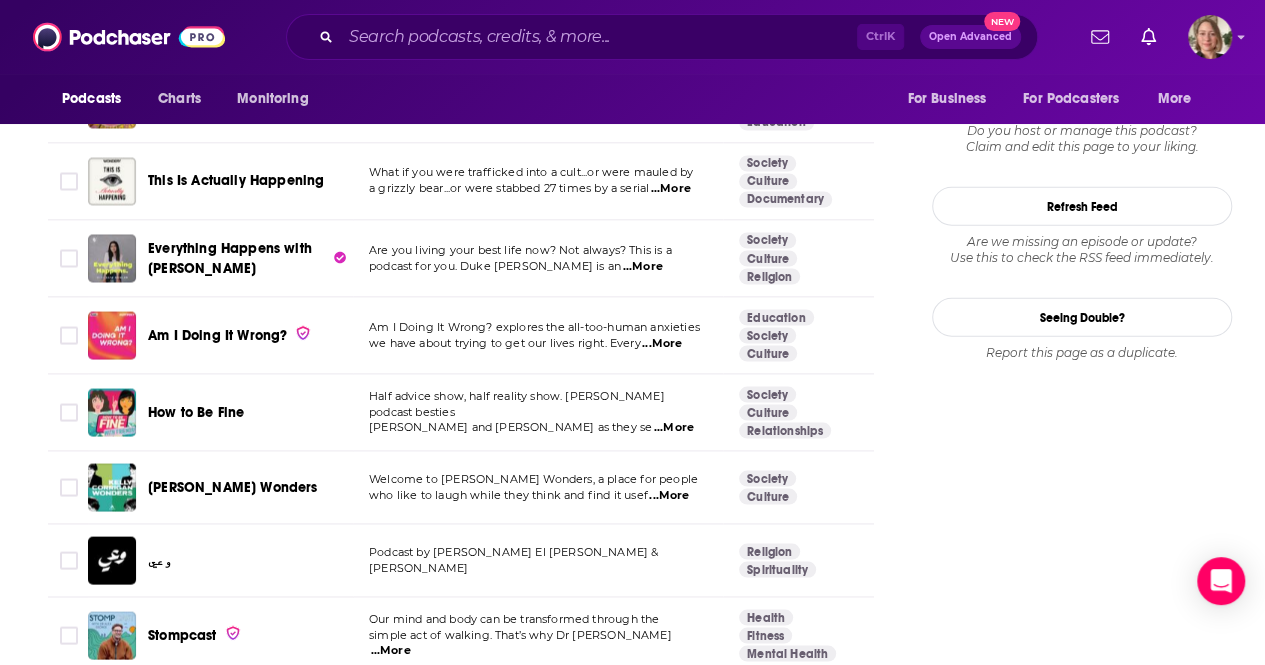 scroll, scrollTop: 2400, scrollLeft: 0, axis: vertical 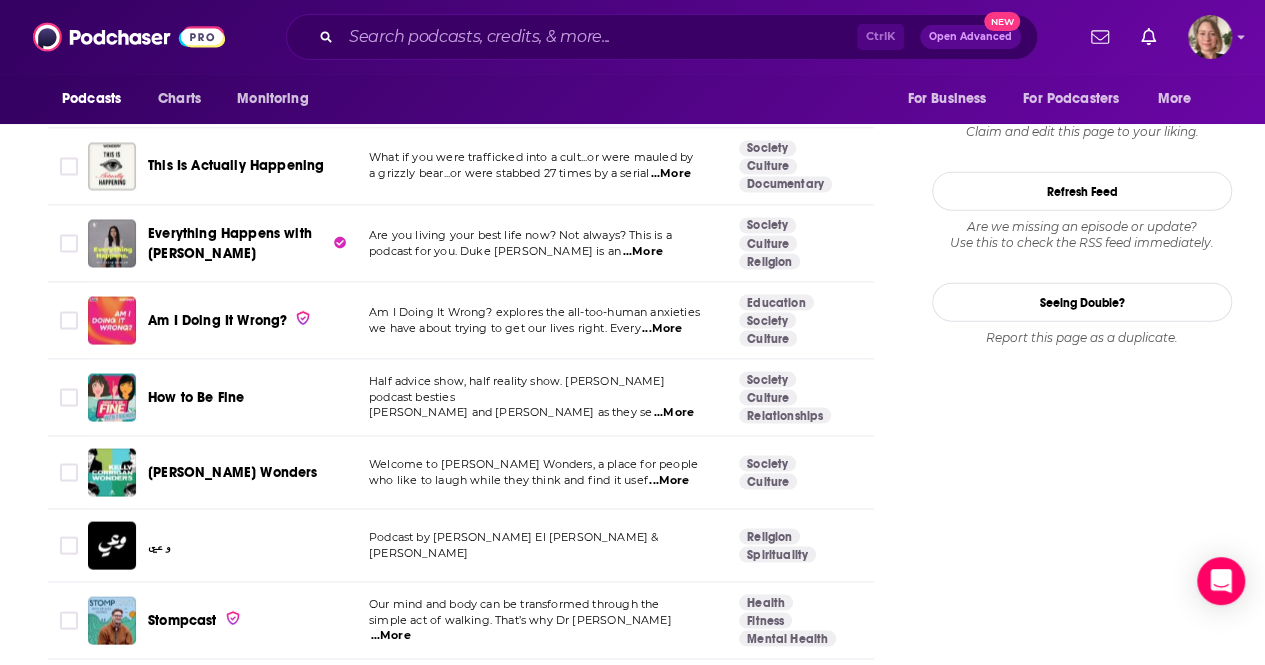 click on "...More" at bounding box center [643, 252] 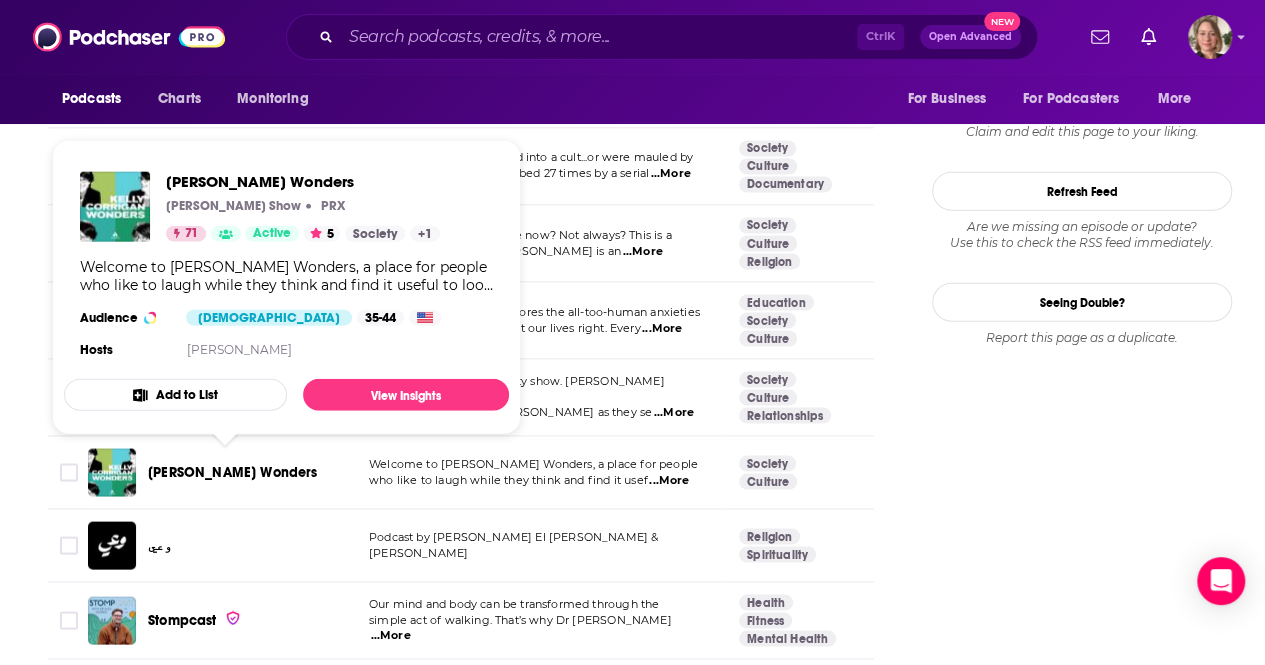 click on "[PERSON_NAME] Wonders" at bounding box center [233, 472] 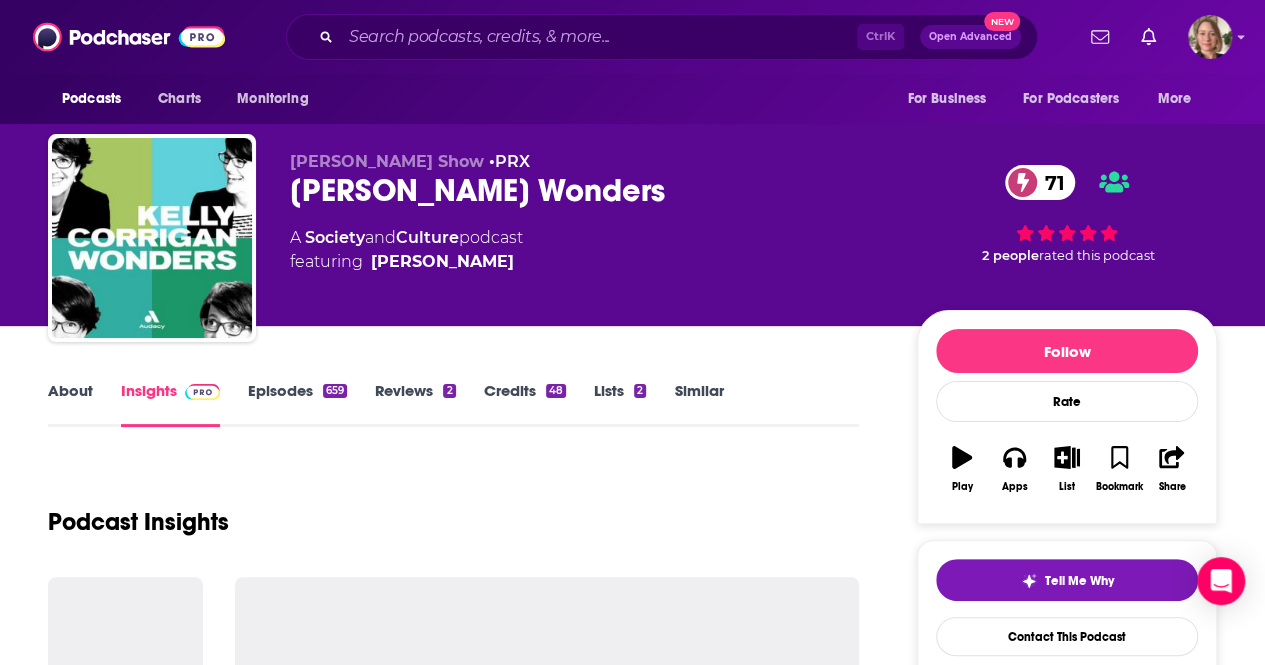 scroll, scrollTop: 400, scrollLeft: 0, axis: vertical 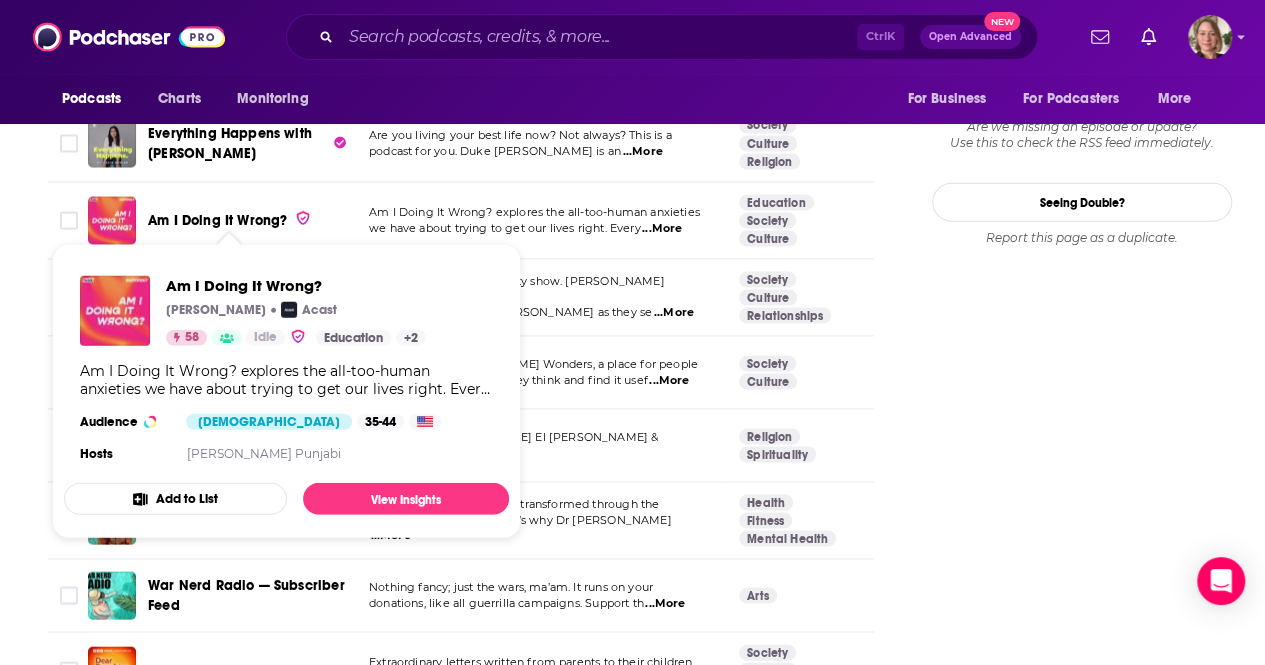 click on "Am I Doing It Wrong?" at bounding box center [217, 220] 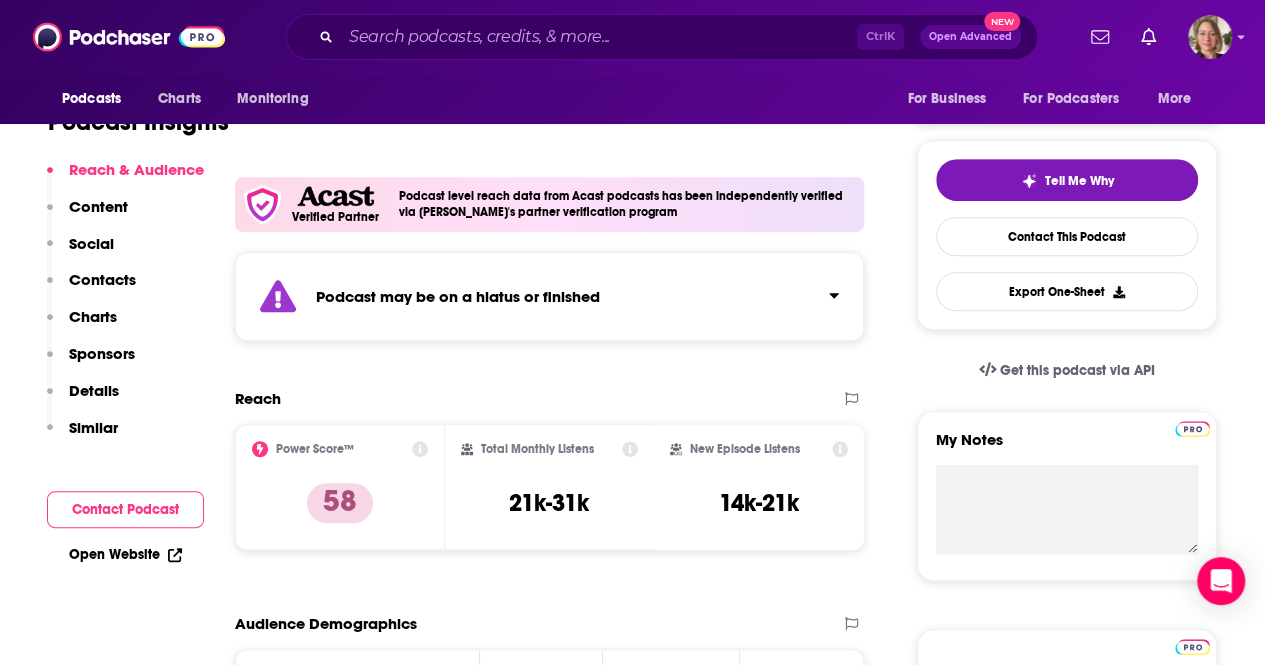 scroll, scrollTop: 900, scrollLeft: 0, axis: vertical 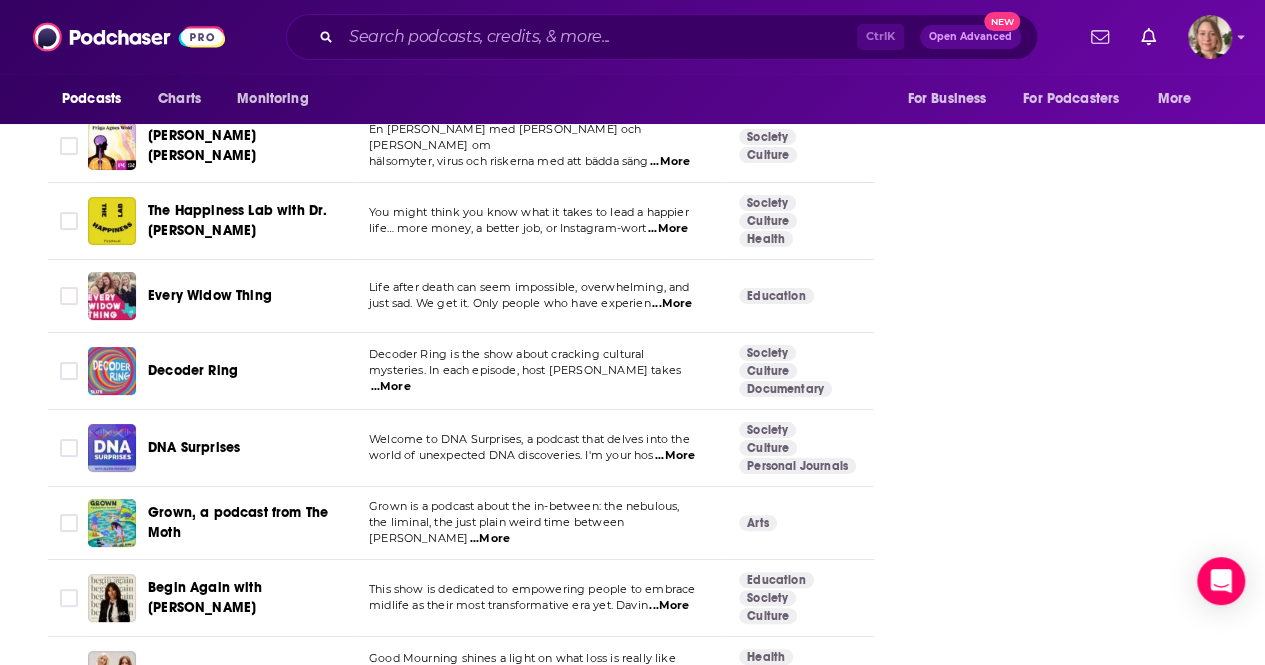 click on "...More" at bounding box center [668, 229] 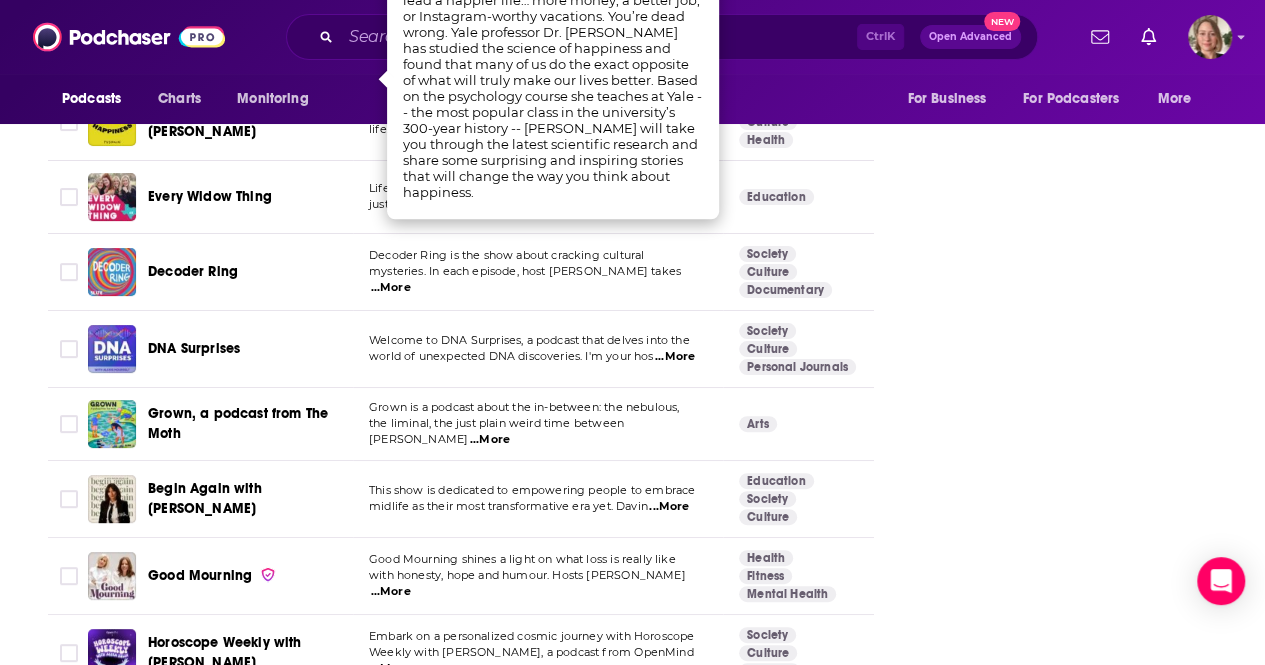 scroll, scrollTop: 4600, scrollLeft: 0, axis: vertical 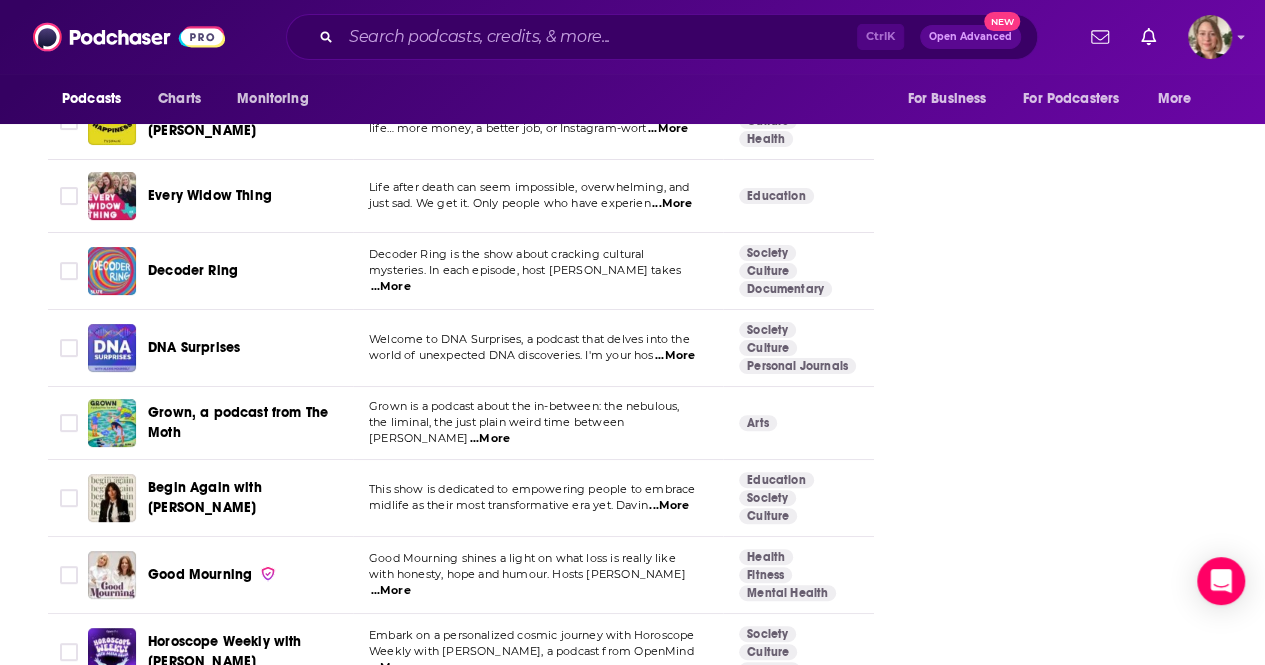 click on "Follow Rate Play Apps List Bookmark Share Tell Me Why Contact This Podcast Export One-Sheet Get this podcast via API My Notes Your concierge team Ask a question or make a request. Send a message Share This Podcast Recommendation sent [URL][DOMAIN_NAME] Copy Link Followers 66 +62 Official Website [DOMAIN_NAME] RSS Feed [DOMAIN_NAME] Facebook [URL][DOMAIN_NAME] X/Twitter [DOMAIN_NAME][URL] Instagram [DOMAIN_NAME][URL] YouTube [URL][DOMAIN_NAME] Podcast Details Created by Feelings & Co. Podcast Status Active Started [DATE] Latest Episode [DATE] Release Period Weekly Episodes 1011 Avg. Episode Length 44 minutes Explicit No Order Episodic Language English Claim This Podcast Do you host or manage this podcast? Claim and edit this page to your liking. Refresh Feed Are we missing an episode or update? Use this to check the RSS feed immediately. [MEDICAL_DATA]? Report this page as a duplicate." at bounding box center [1082, -402] 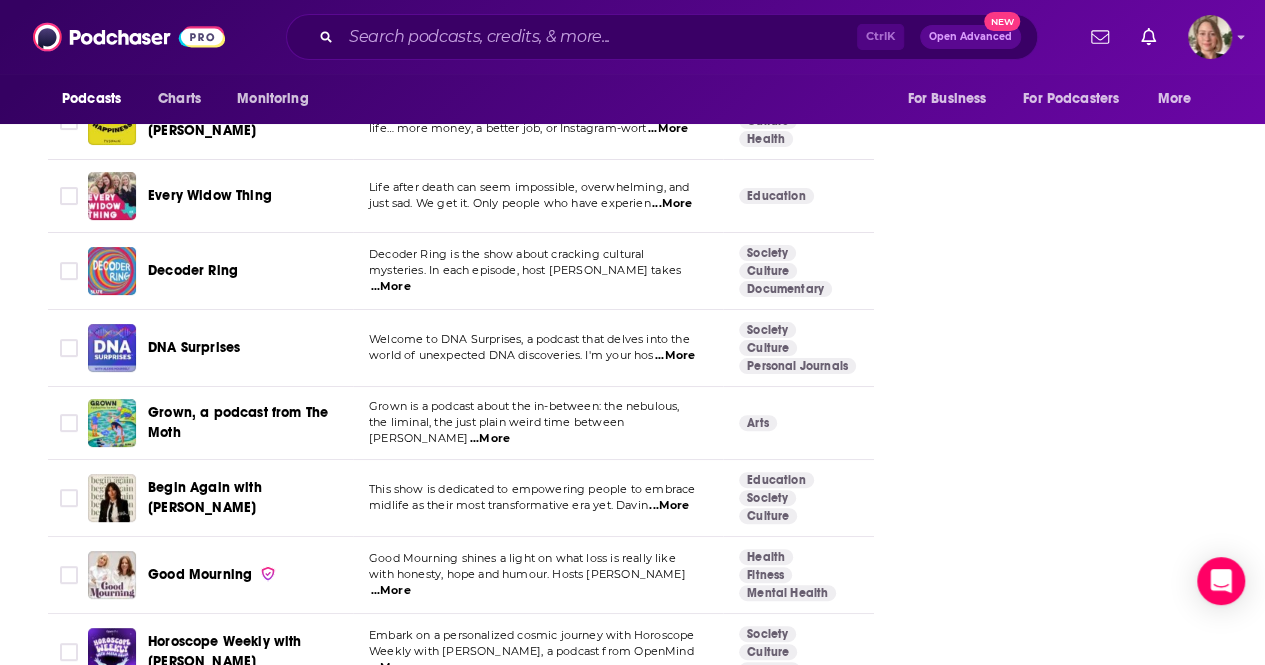 click on "...More" at bounding box center [669, 506] 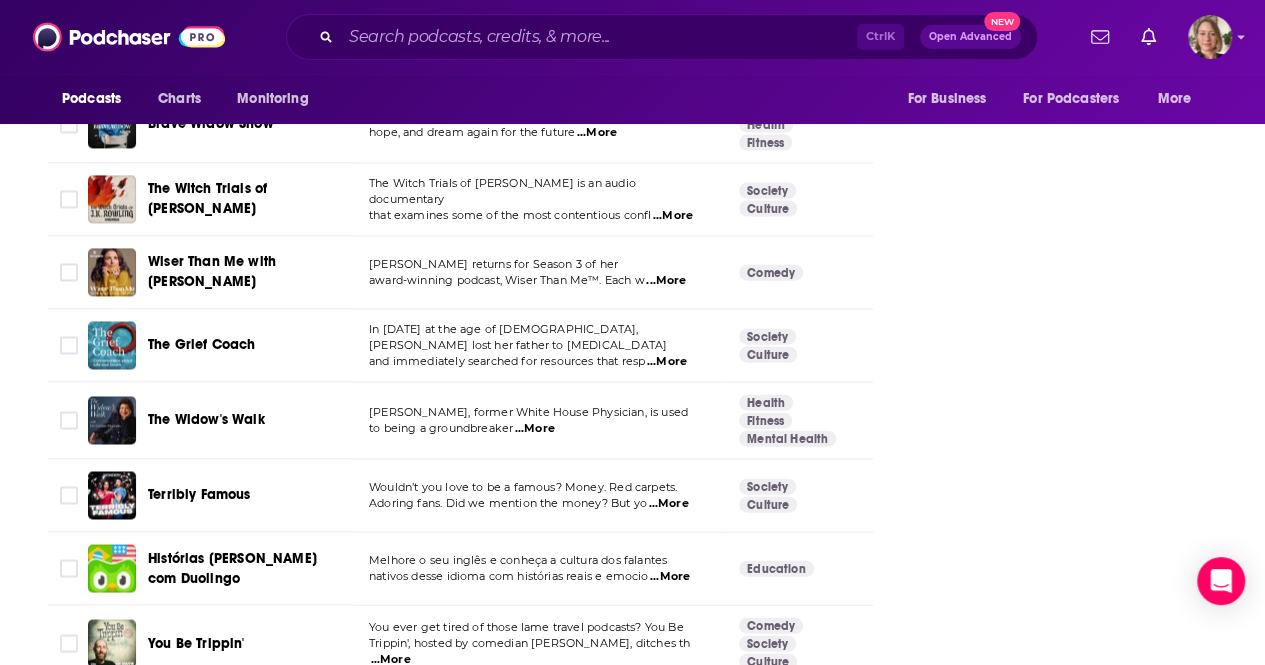 scroll, scrollTop: 5900, scrollLeft: 0, axis: vertical 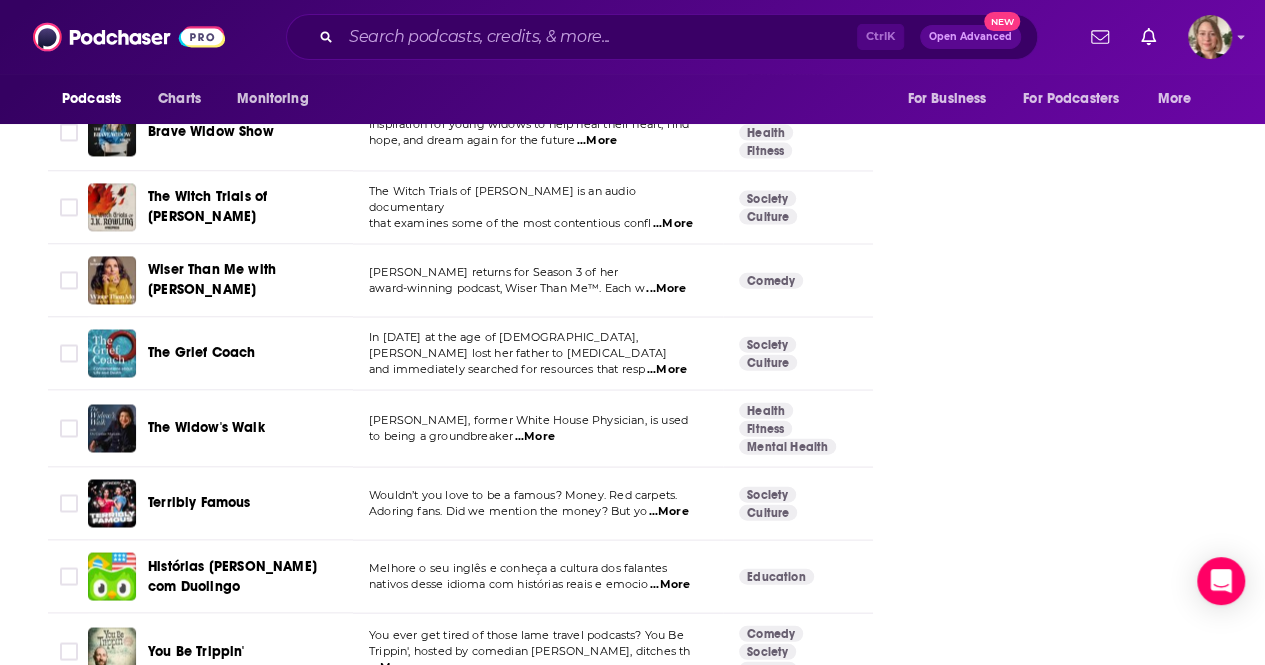 click on "Wiser Than Me with [PERSON_NAME]" at bounding box center (212, 280) 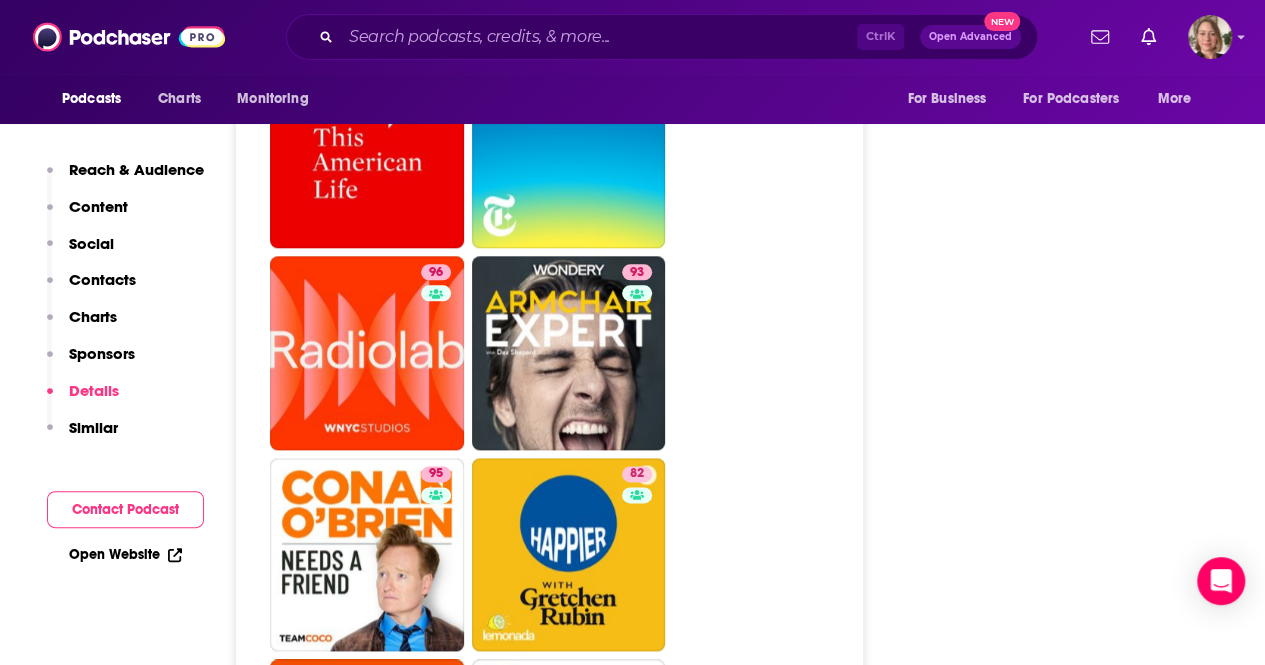 scroll, scrollTop: 4400, scrollLeft: 0, axis: vertical 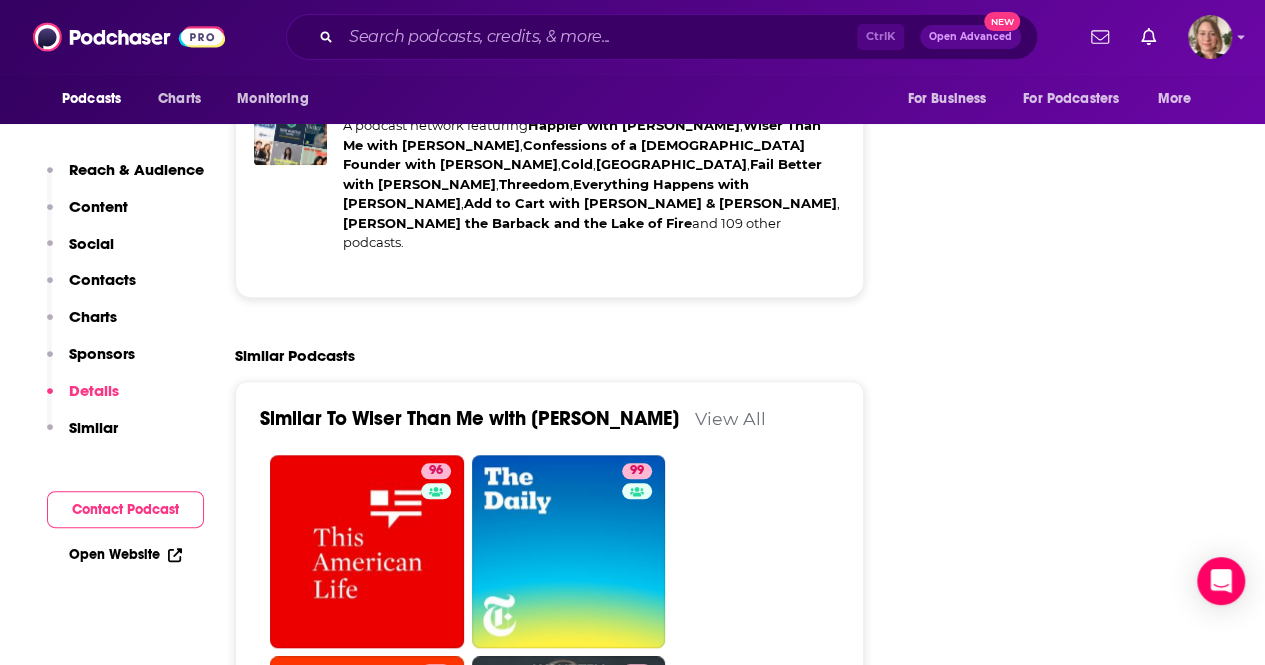 click on "View All" at bounding box center (730, 418) 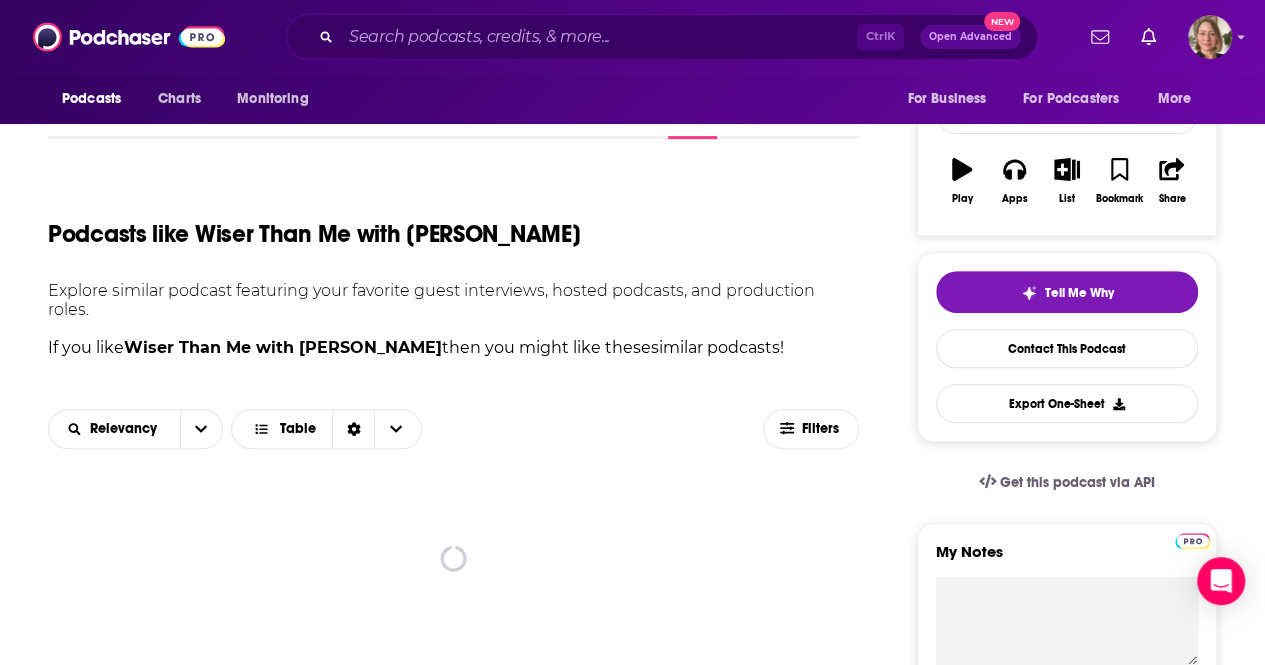 scroll, scrollTop: 300, scrollLeft: 0, axis: vertical 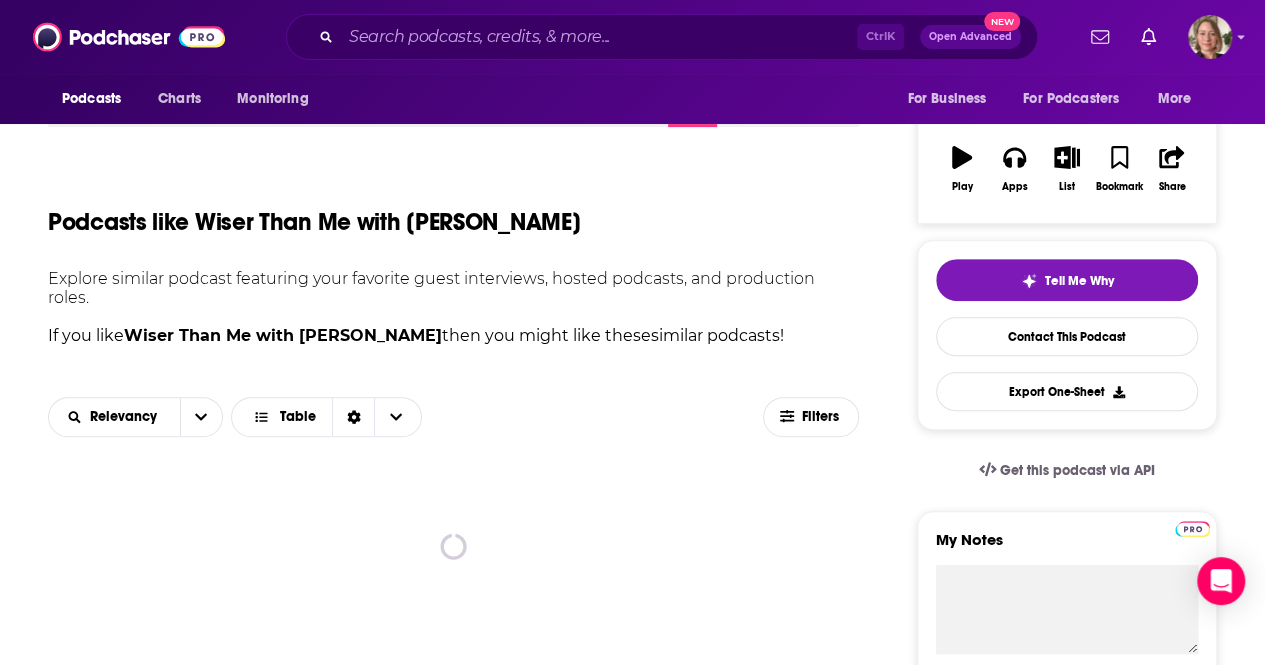 click on "About Insights Episodes 47 Reviews 2 Credits 43 Lists 7 Similar Podcasts like  Wiser Than Me with [PERSON_NAME] Explore similar podcast featuring your favorite guest interviews, hosted podcasts, and production roles. If you like  Wiser Than Me with [PERSON_NAME]  then you might like these  similar podcasts ! Relevancy Table Filters spinner Follow Rate Play Apps List Bookmark Share Tell Me Why Contact This Podcast Export One-Sheet Get this podcast via API My Notes Your concierge team Ask a question or make a request. Send a message Share This Podcast Recommendation sent [URL][DOMAIN_NAME][PERSON_NAME] Copy Link Followers 35 +31" at bounding box center (632, 905) 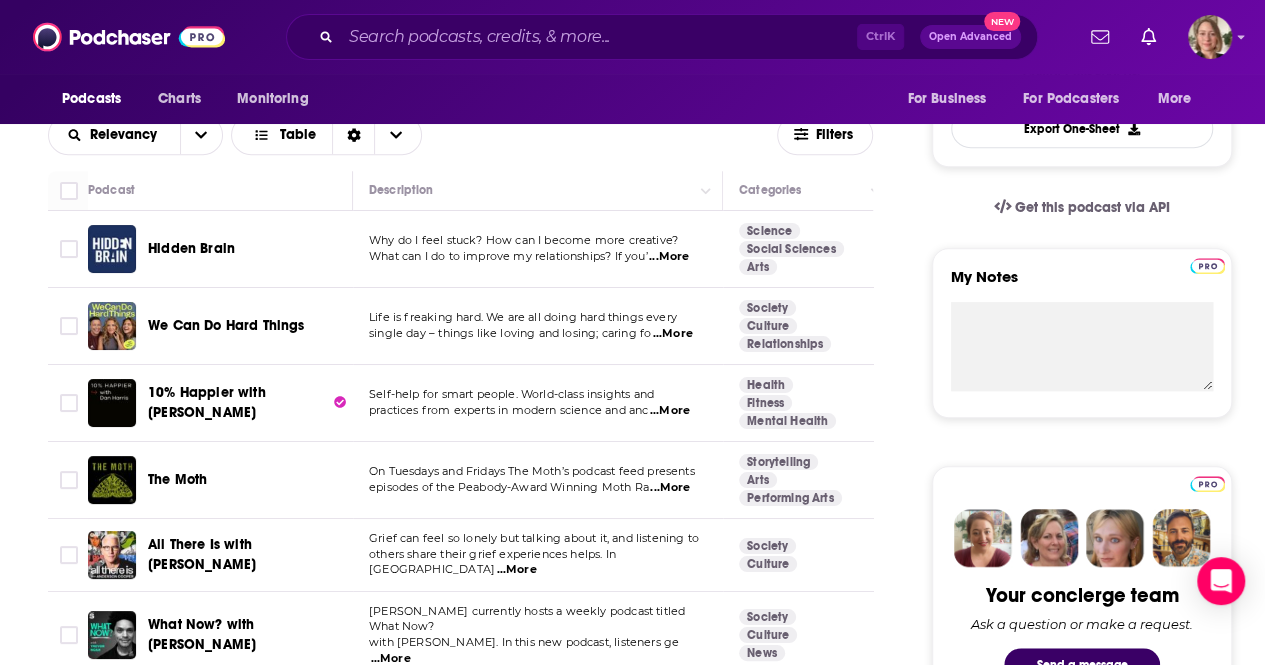 scroll, scrollTop: 600, scrollLeft: 0, axis: vertical 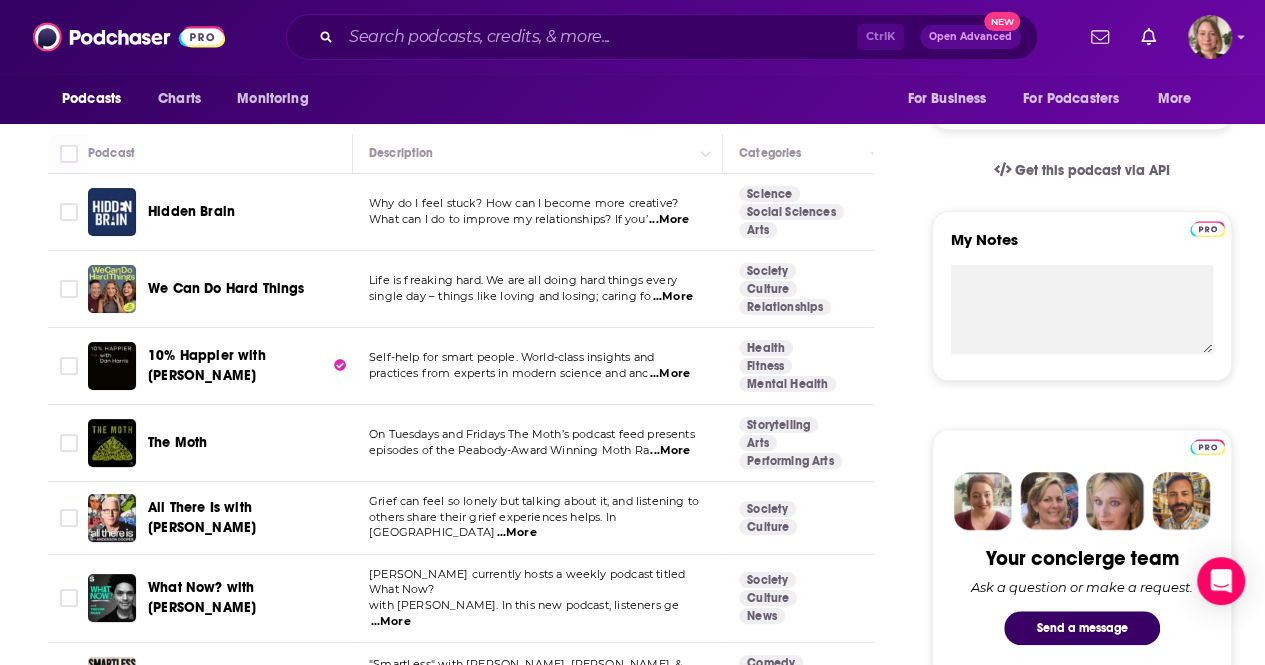 click on "...More" at bounding box center (670, 374) 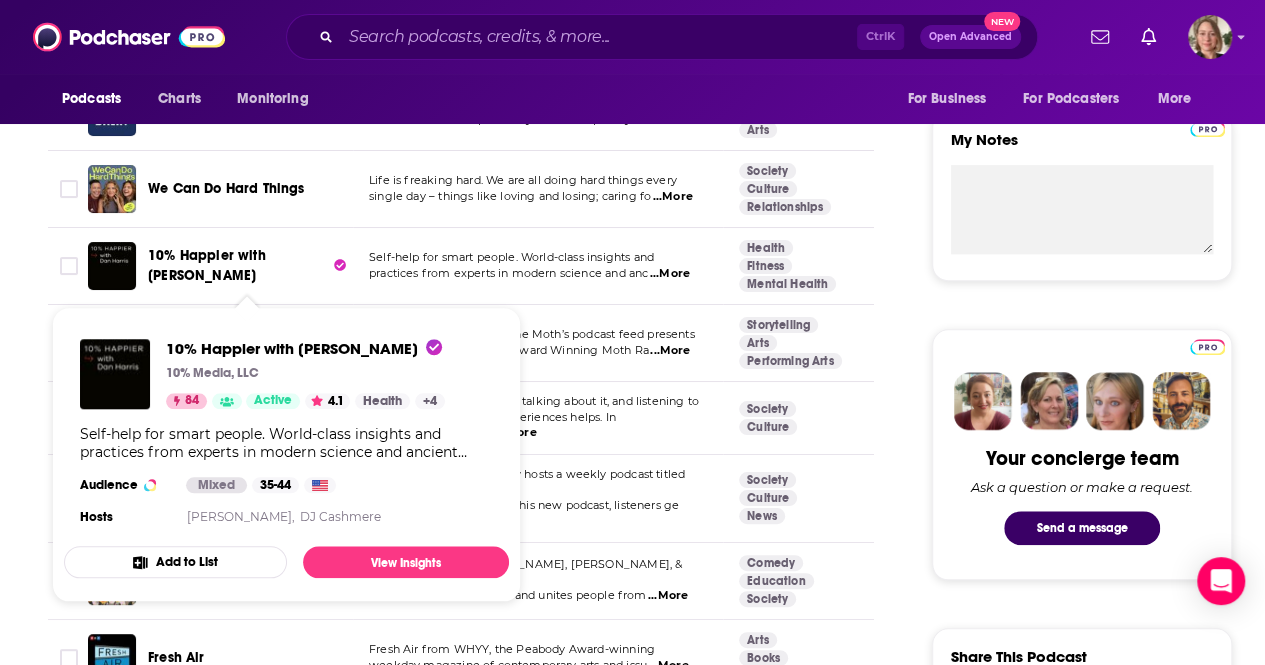 scroll, scrollTop: 800, scrollLeft: 0, axis: vertical 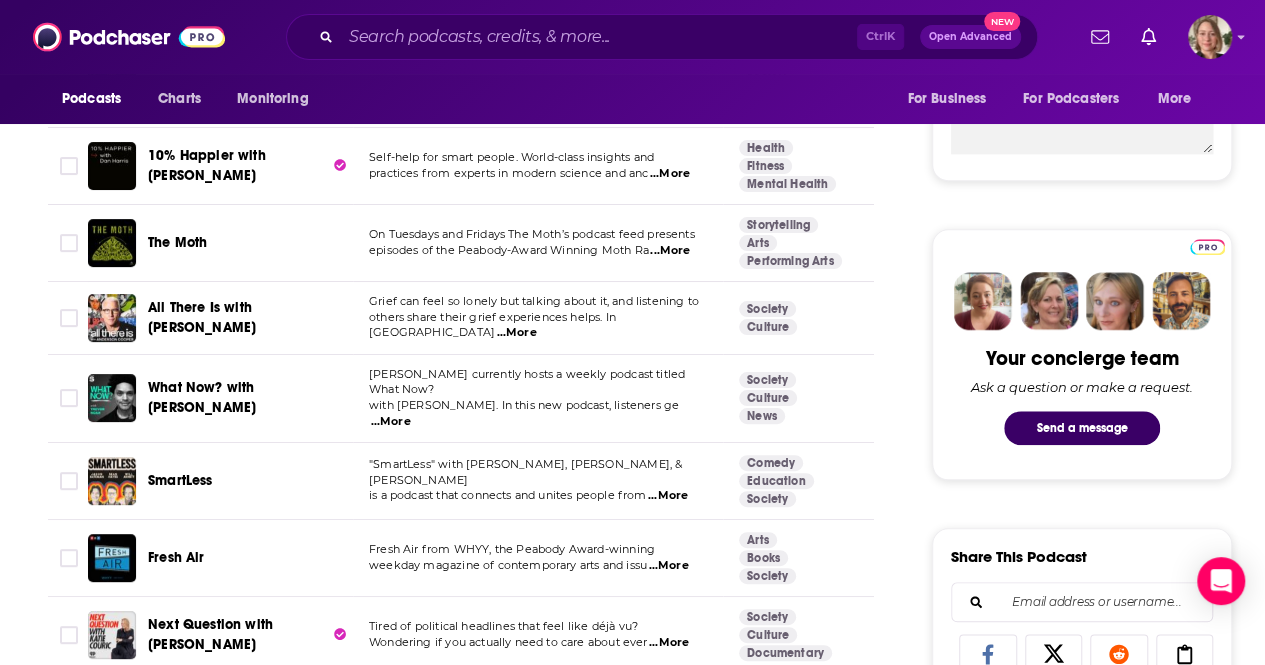 click on "About Insights Episodes 47 Reviews 2 Credits 43 Lists 7 Similar Podcasts like  Wiser Than Me with [PERSON_NAME] Explore similar podcast featuring your favorite guest interviews, hosted podcasts, and production roles. If you like  Wiser Than Me with [PERSON_NAME]  then you might like these  99 similar podcasts ! Relevancy Table Filters Podcast Description Categories Reach (Monthly) Reach (Episode) Top Country Hidden Brain Why do I feel stuck? How can I become more creative? What can I do to improve my relationships? If you’  ...More Science Social Sciences Arts 96 5m-7.4m 794k-1.2m   US We Can Do Hard Things Life is freaking hard. We are all doing hard things every single day – things like loving and losing; caring fo  ...More Society Culture Relationships 80 100k-148k 2.3k-4.3k   US 10% Happier with [PERSON_NAME] Self-help for smart people. World-class insights and practices from experts in modern science and anc  ...More Health Fitness Mental Health 84 1.9m-2.9m 68k-101k   US The Moth  ...More" at bounding box center [640, 3493] 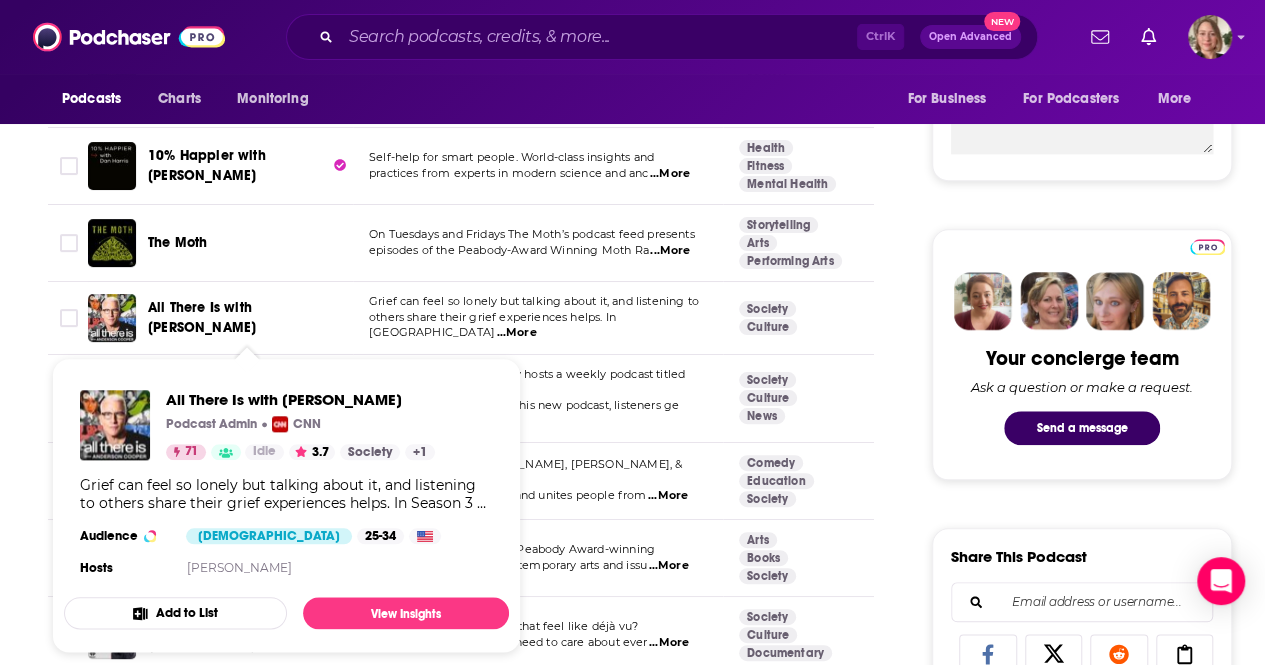 click on "All There Is with [PERSON_NAME]" at bounding box center [202, 317] 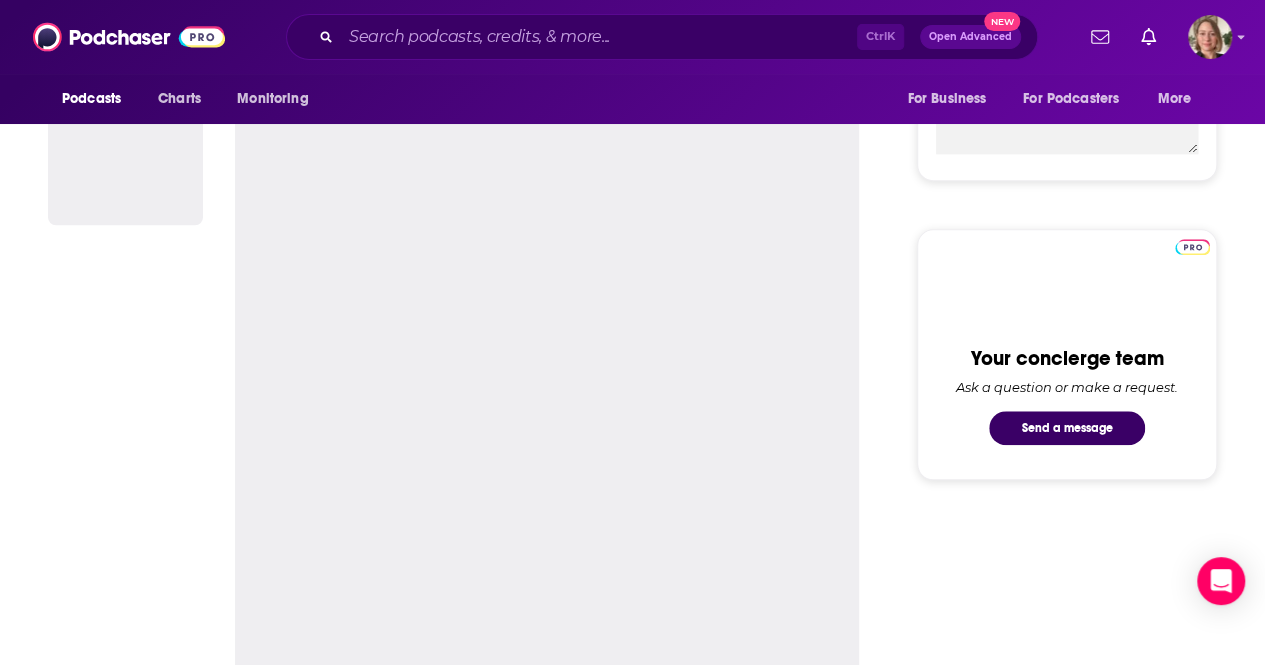 scroll, scrollTop: 0, scrollLeft: 0, axis: both 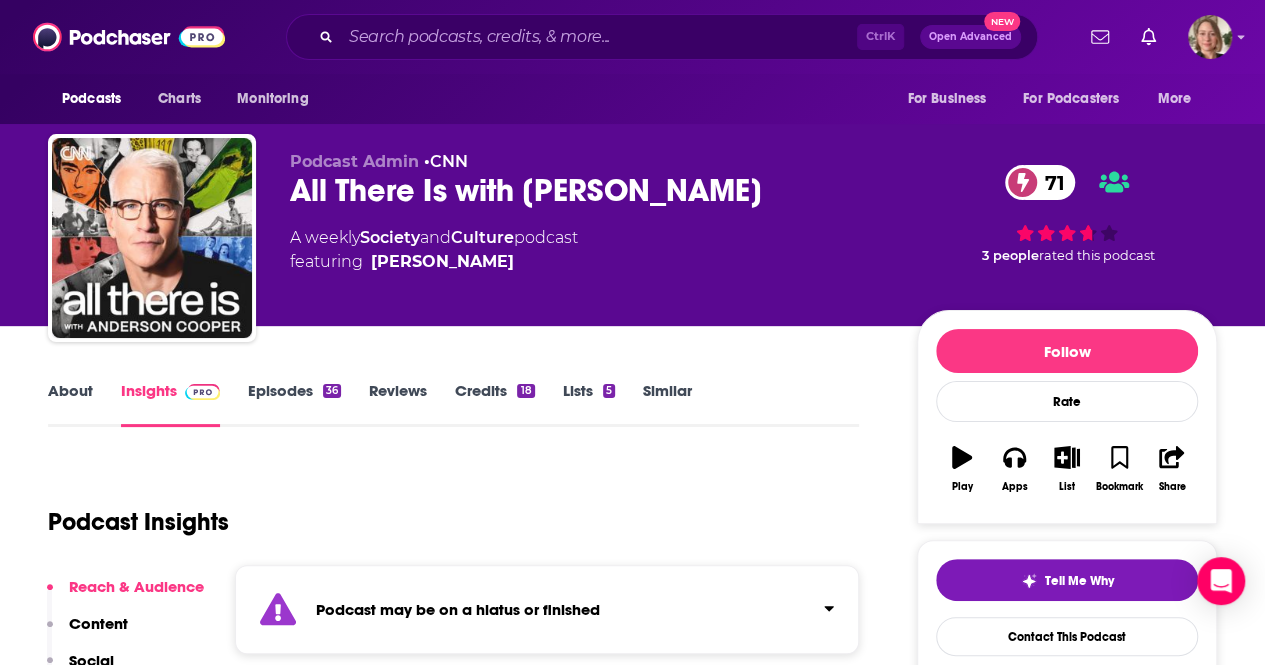 click on "Episodes 36" at bounding box center [294, 404] 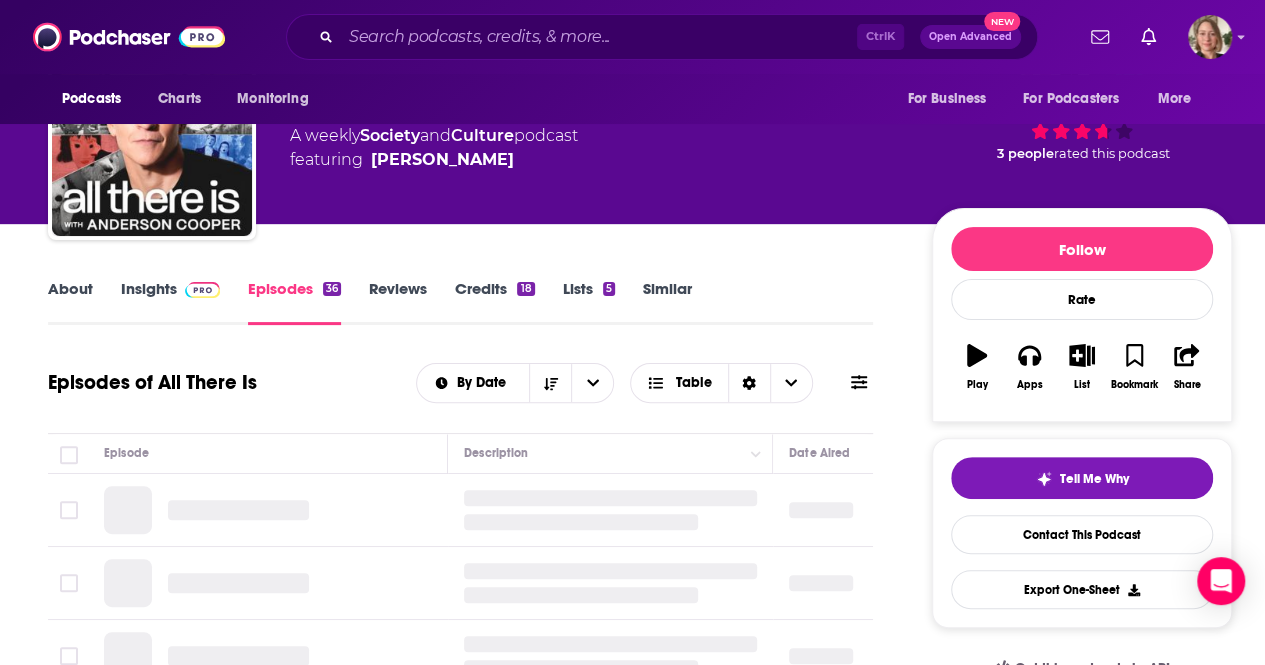scroll, scrollTop: 200, scrollLeft: 0, axis: vertical 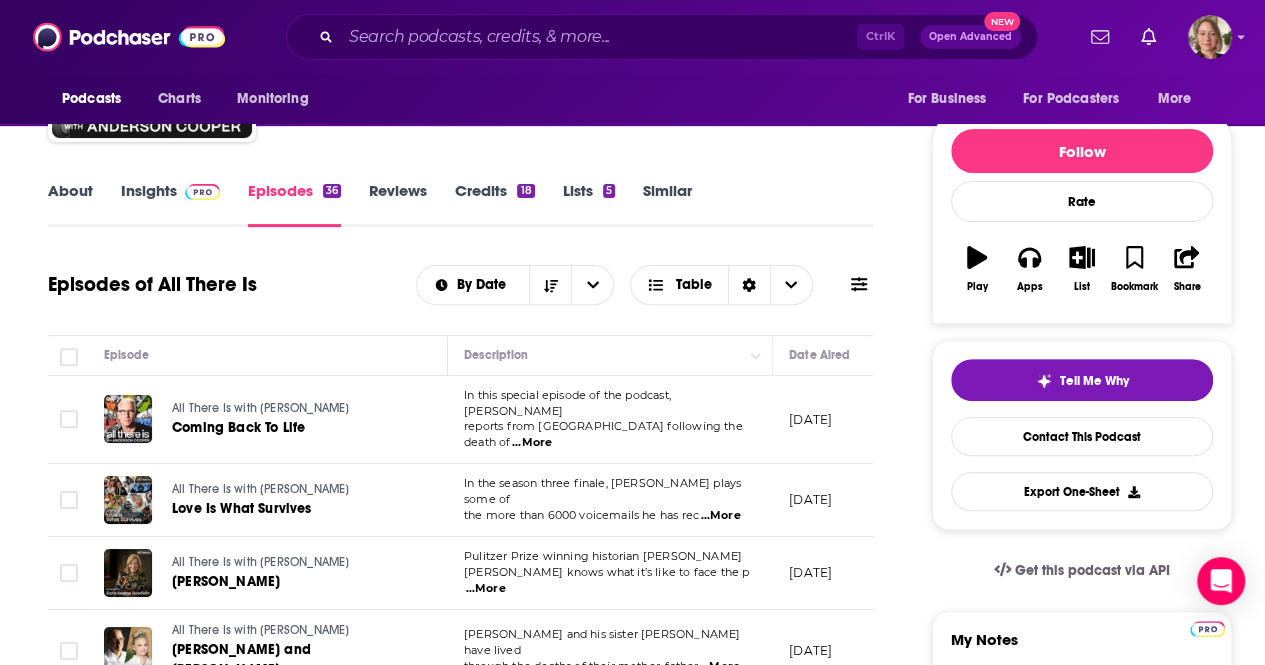 click on "...More" at bounding box center [486, 589] 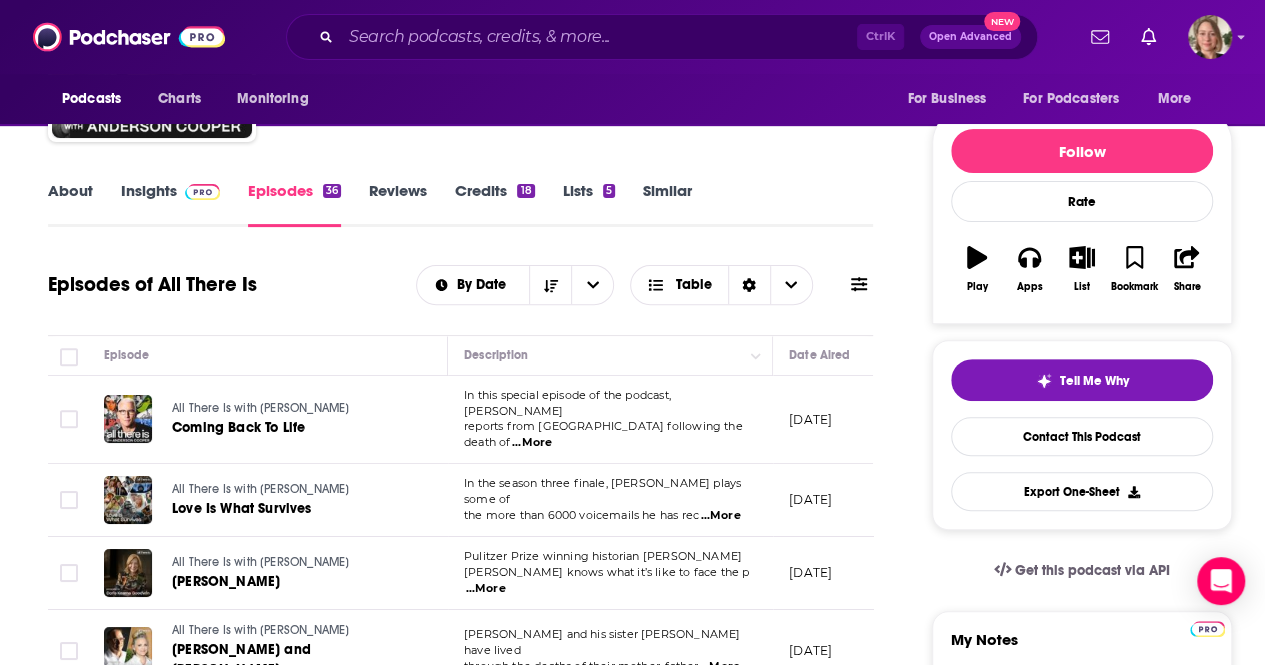 click on "About Insights Episodes 36 Reviews Credits 18 Lists 5 Similar Episodes of All There Is By Date Table Episode Description Date Aired Reach Episode Guests Length All There Is with [PERSON_NAME] Coming Back To Life In this special episode of the podcast, [PERSON_NAME] reports from [GEOGRAPHIC_DATA] following the death of   ...More [DATE] 168k-249k -- 34:21 s All There Is with [PERSON_NAME] Love Is What Survives In the season three finale, [PERSON_NAME] plays some of the more than 6000 voicemails he has rec  ...More [DATE] 67k-100k -- 53:05 s All There Is with [PERSON_NAME] [PERSON_NAME] Pulitzer Prize winning historian [PERSON_NAME] knows what it’s like to face the p  ...More [DATE] 96k-142k -- 33:15 s All There Is with [PERSON_NAME] [PERSON_NAME] and [PERSON_NAME] [PERSON_NAME] and his sister [PERSON_NAME] have lived through the deaths of their mother, father  ...More [DATE] 102k-152k [PERSON_NAME] [PERSON_NAME] 31:17 s All There Is with [PERSON_NAME] A Message from [PERSON_NAME]  ...More 89k-133k" at bounding box center (474, 1490) 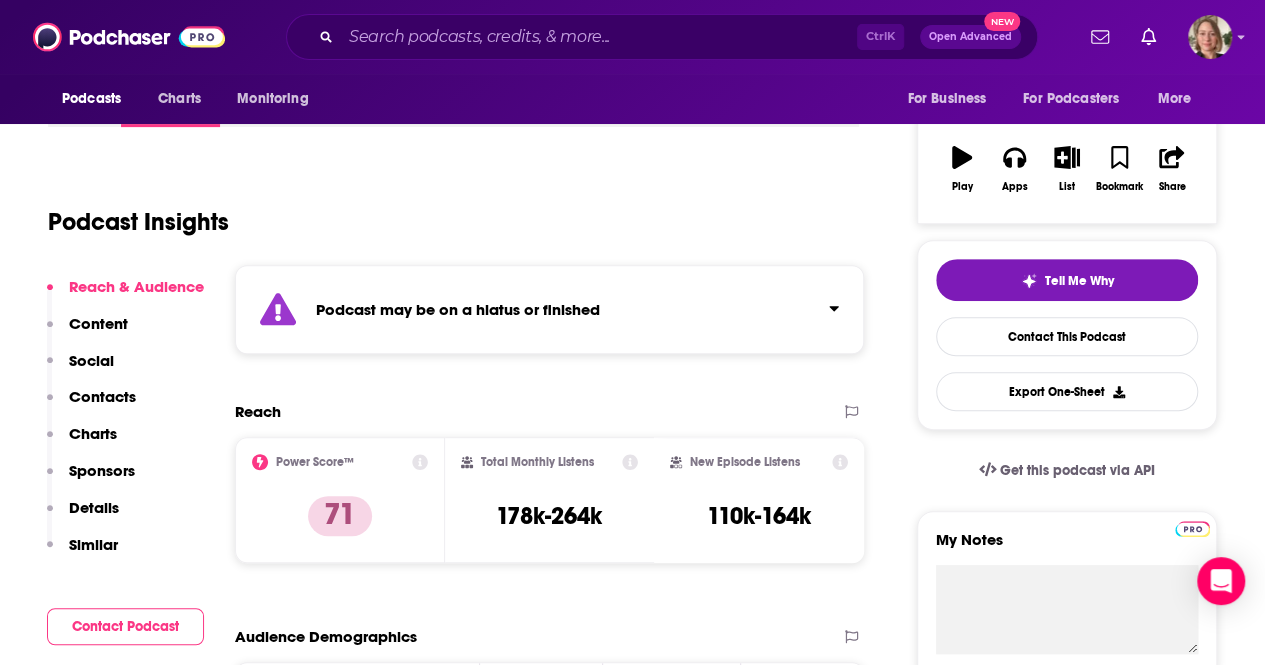 scroll, scrollTop: 0, scrollLeft: 0, axis: both 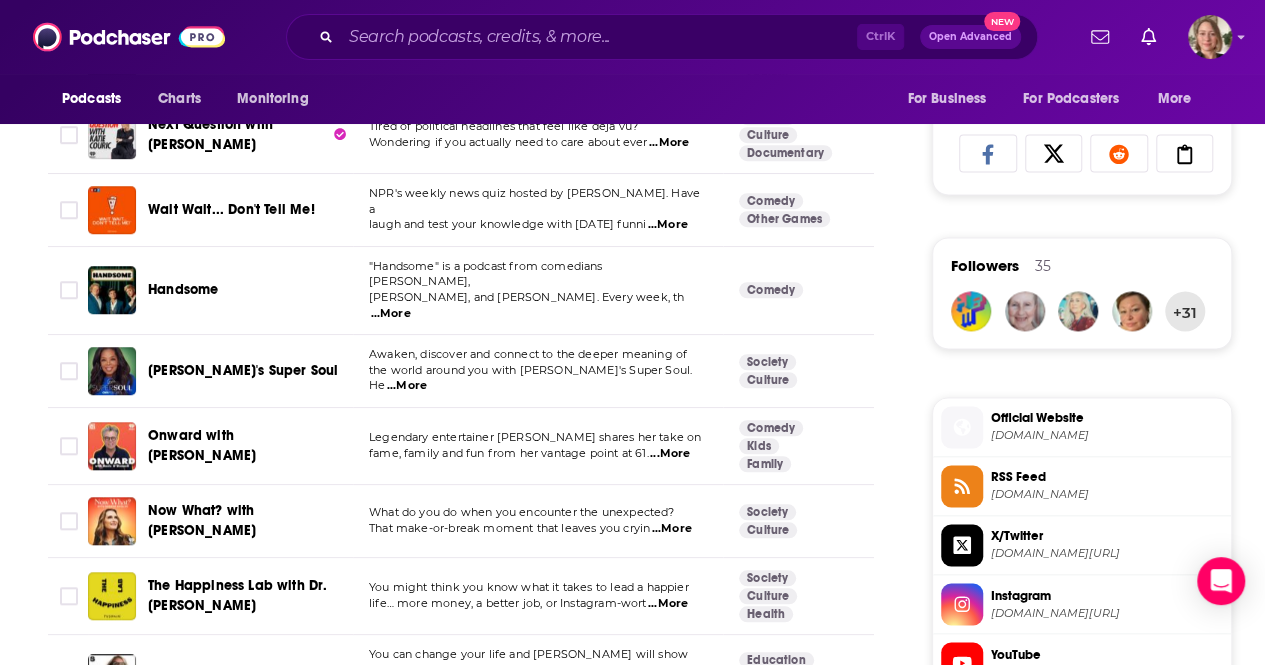 click on "...More" at bounding box center [670, 454] 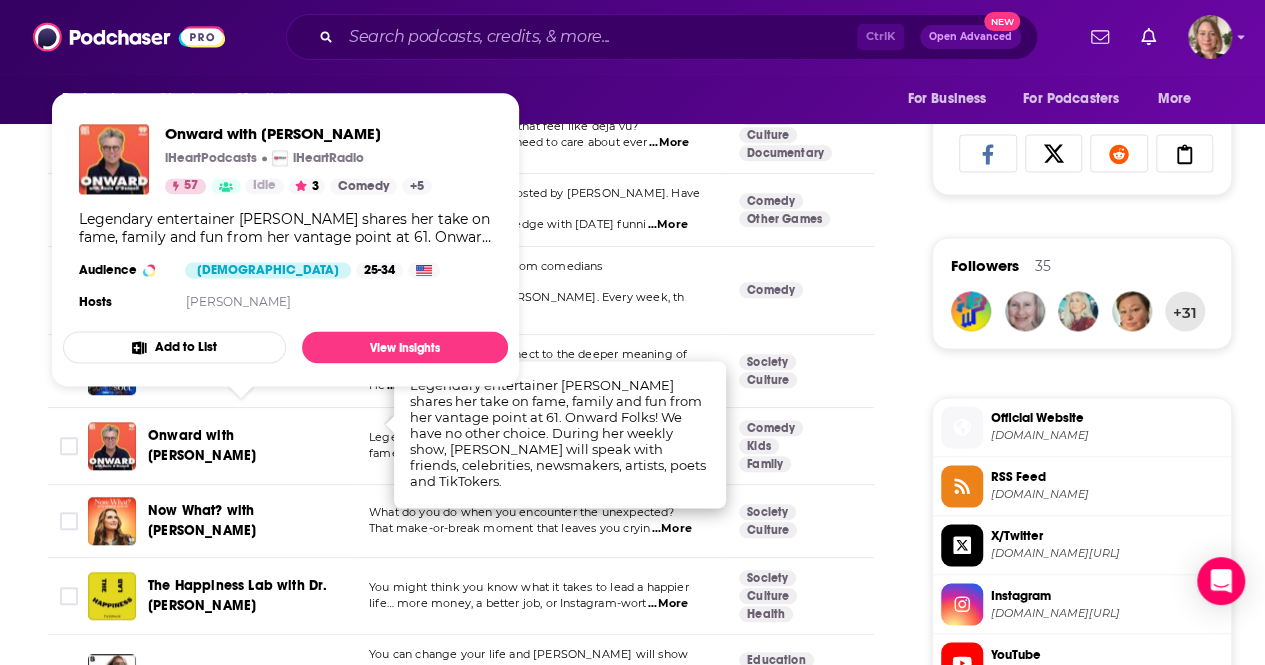 click on "Onward with [PERSON_NAME]" at bounding box center [202, 445] 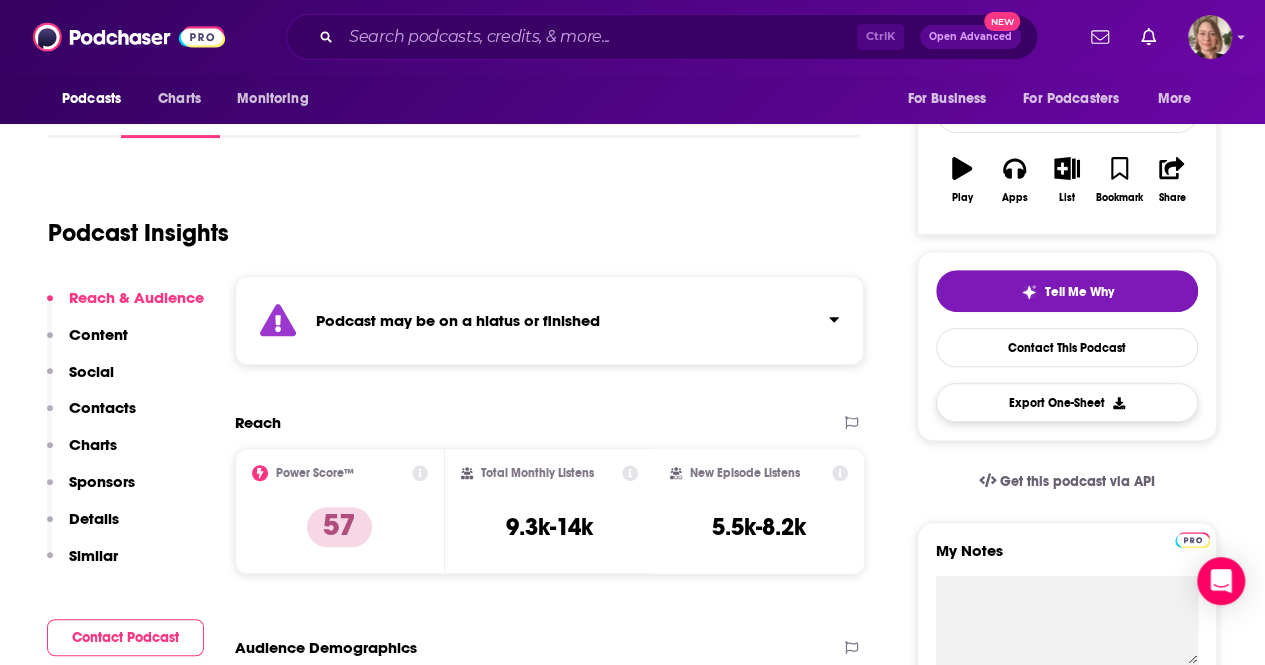 scroll, scrollTop: 200, scrollLeft: 0, axis: vertical 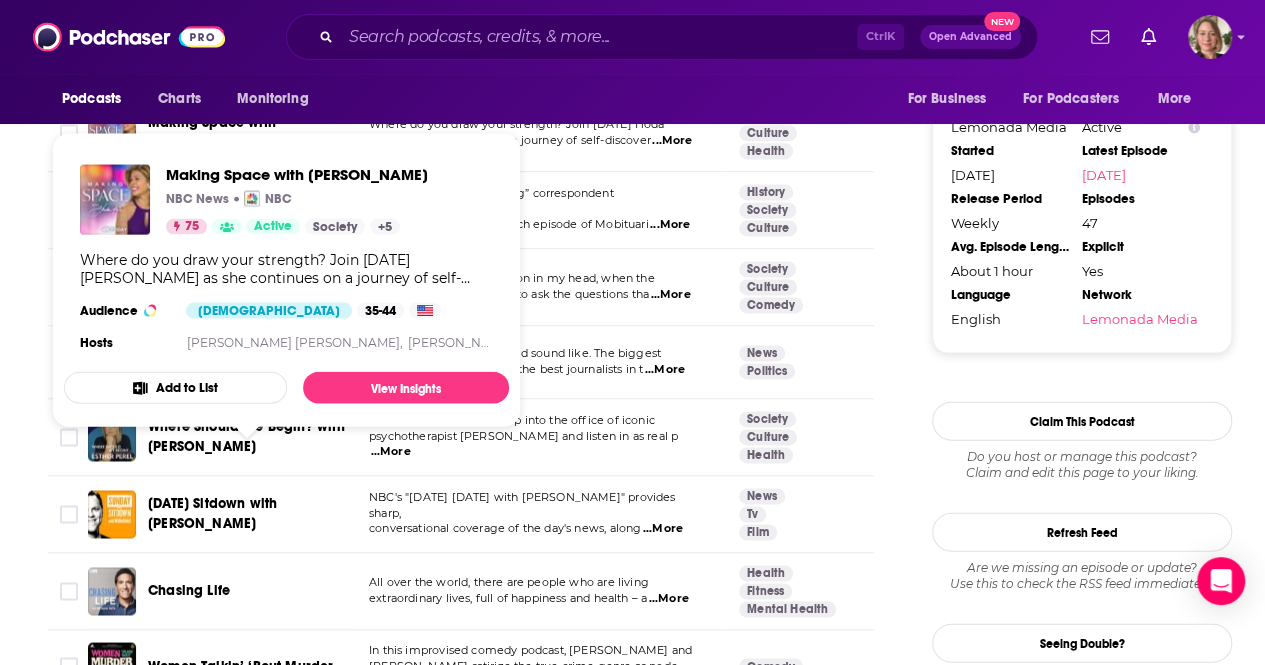 click on "About Insights Episodes 47 Reviews 2 Credits 43 Lists 7 Similar Podcasts like  Wiser Than Me with [PERSON_NAME] Explore similar podcast featuring your favorite guest interviews, hosted podcasts, and production roles. If you like  Wiser Than Me with [PERSON_NAME]  then you might like these  99 similar podcasts ! Relevancy Table Filters Podcast Description Categories Reach (Monthly) Reach (Episode) Top Country Hidden Brain Why do I feel stuck? How can I become more creative? What can I do to improve my relationships? If you’  ...More Science Social Sciences Arts 96 5m-7.4m 794k-1.2m   US We Can Do Hard Things Life is freaking hard. We are all doing hard things every single day – things like loving and losing; caring fo  ...More Society Culture Relationships 80 100k-148k 2.3k-4.3k   US 10% Happier with [PERSON_NAME] Self-help for smart people. World-class insights and practices from experts in modern science and anc  ...More Health Fitness Mental Health 84 1.9m-2.9m 68k-101k   US The Moth  ...More" at bounding box center [640, 2293] 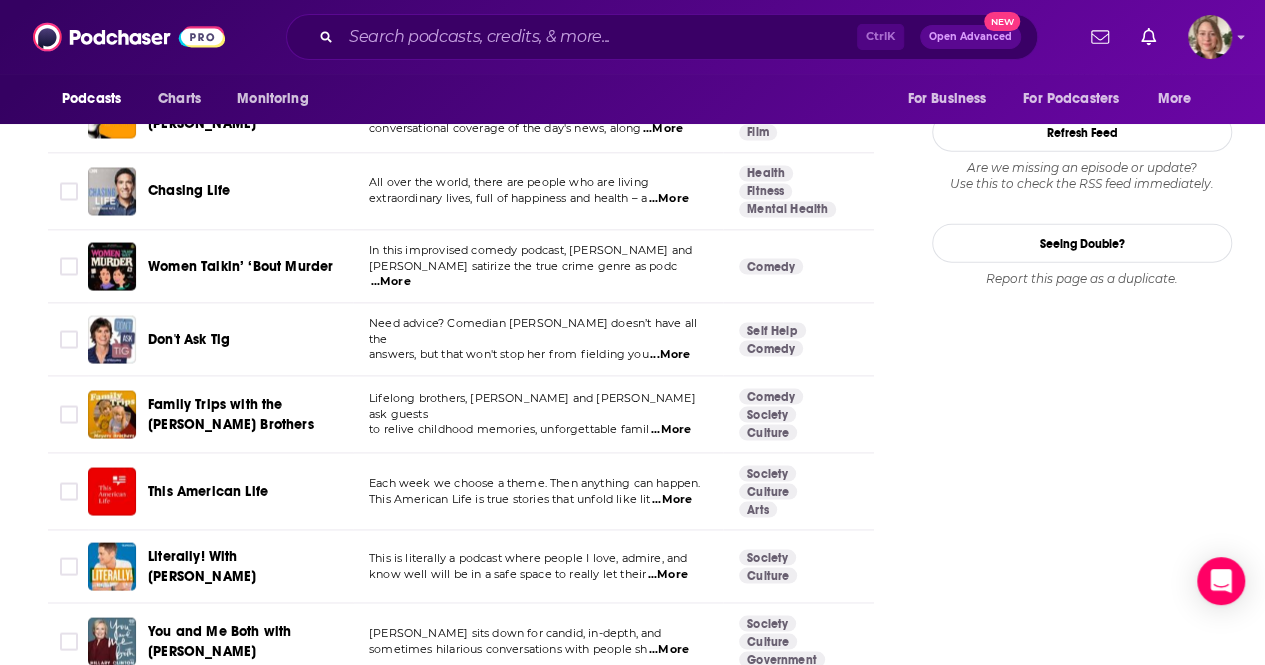 scroll, scrollTop: 2500, scrollLeft: 0, axis: vertical 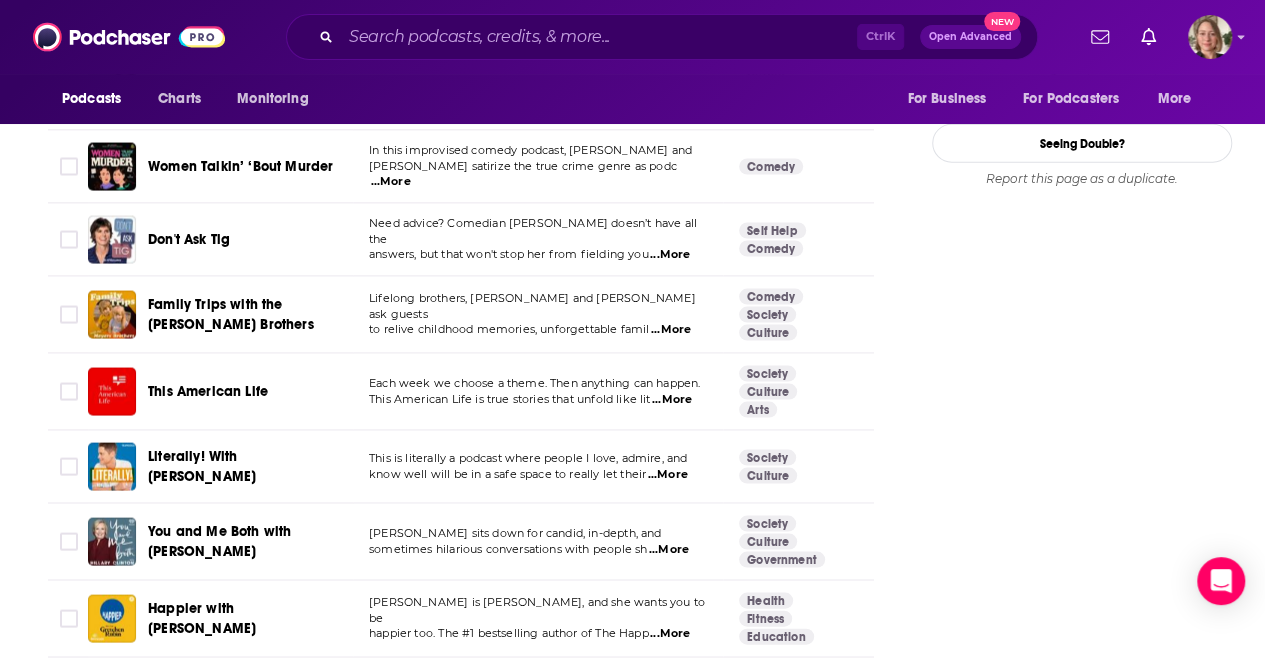 click on "...More" at bounding box center (670, 255) 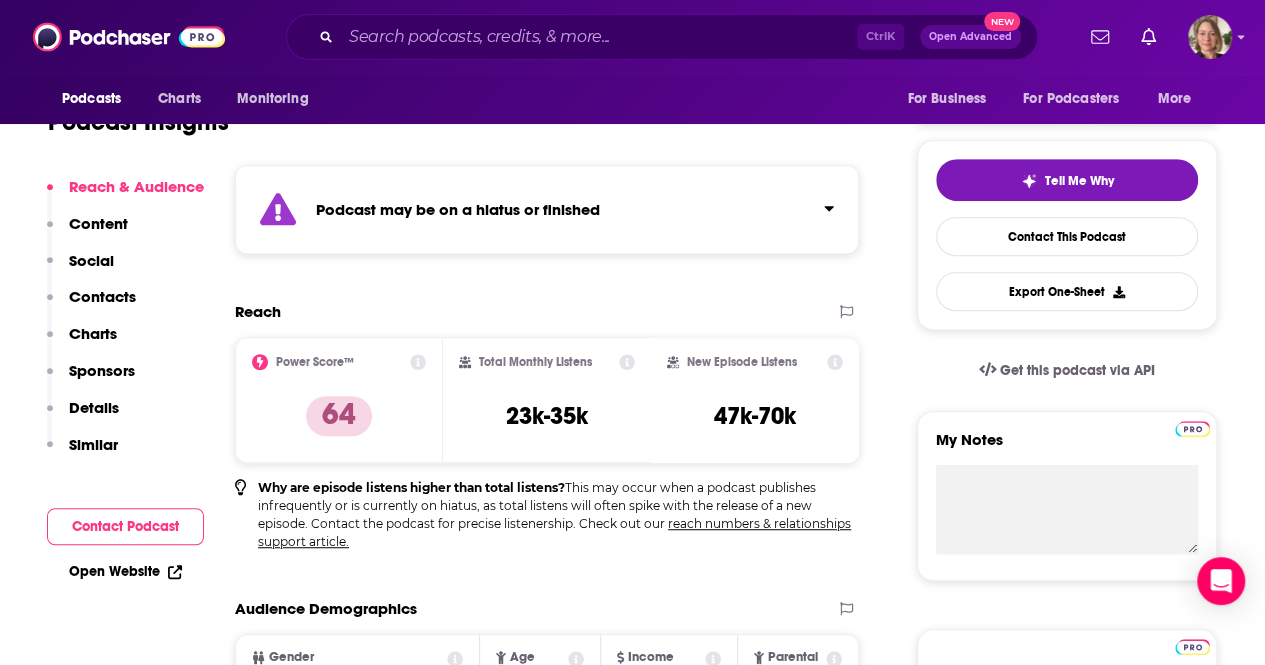 scroll, scrollTop: 200, scrollLeft: 0, axis: vertical 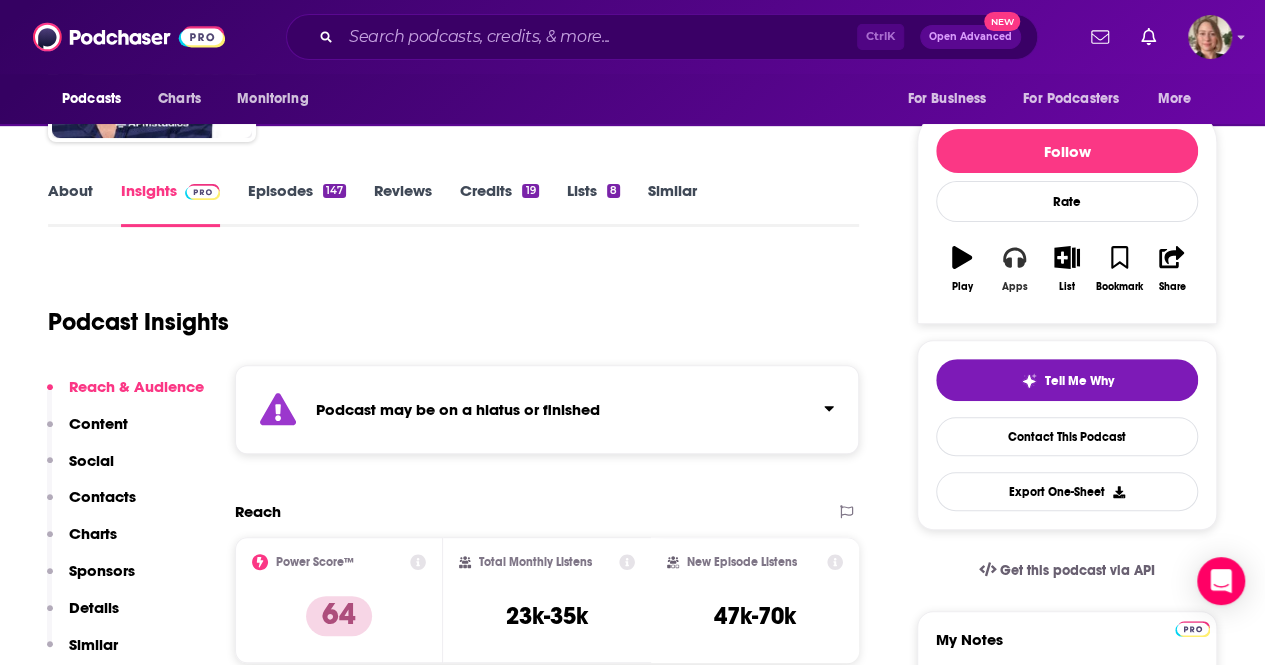 click on "Apps" at bounding box center (1014, 269) 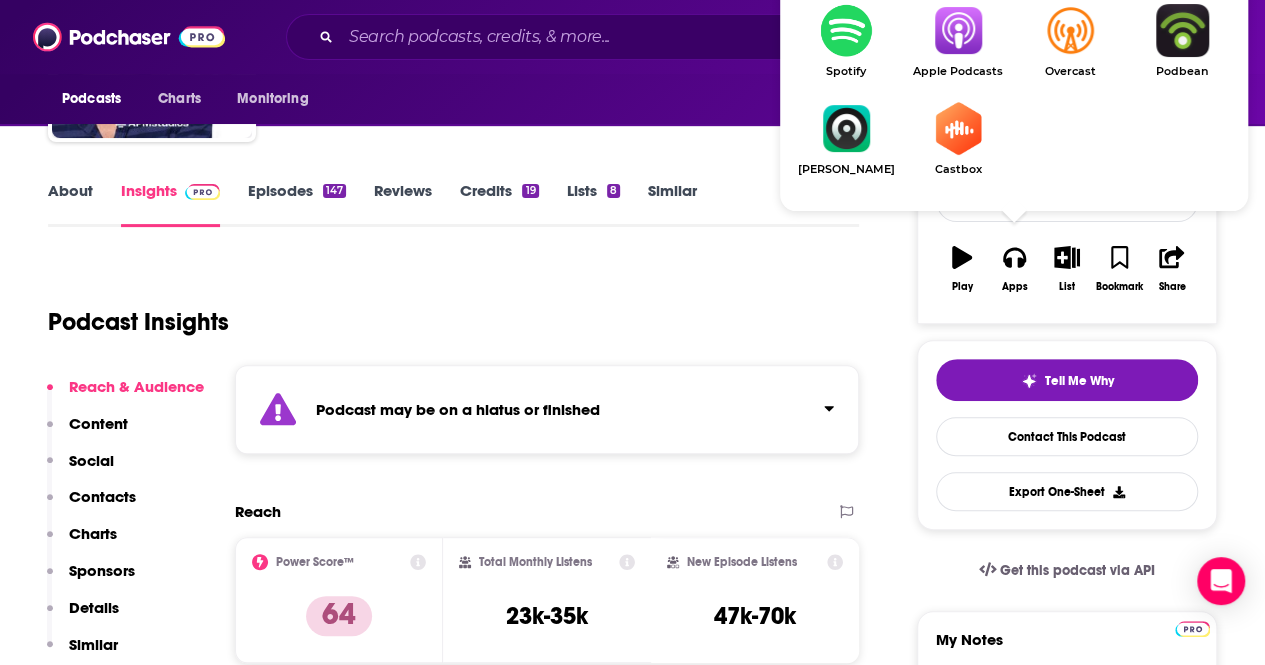 click at bounding box center [958, 30] 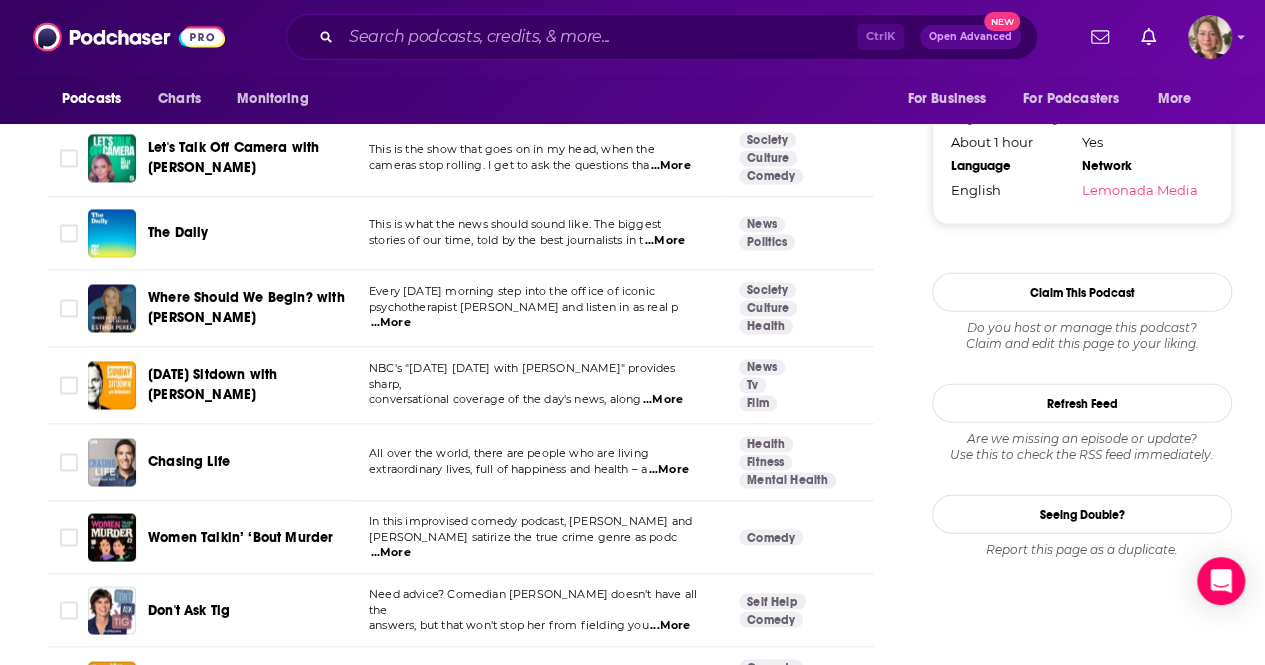 scroll, scrollTop: 2100, scrollLeft: 0, axis: vertical 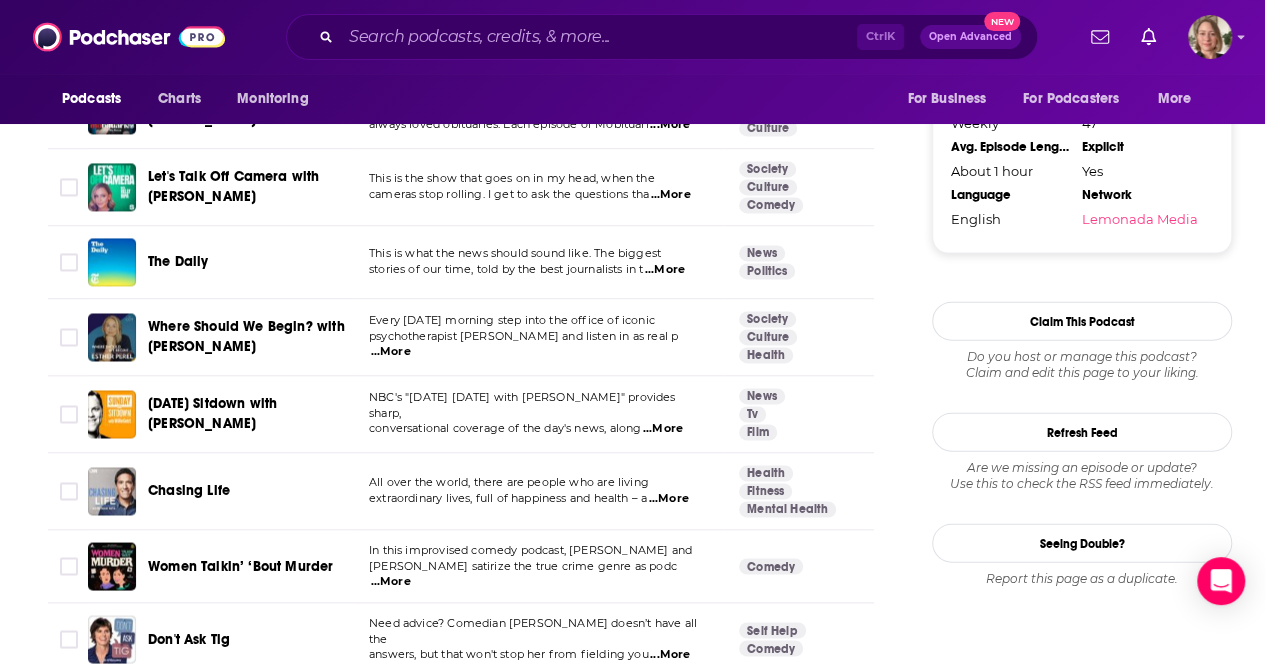 click on "...More" at bounding box center [663, 430] 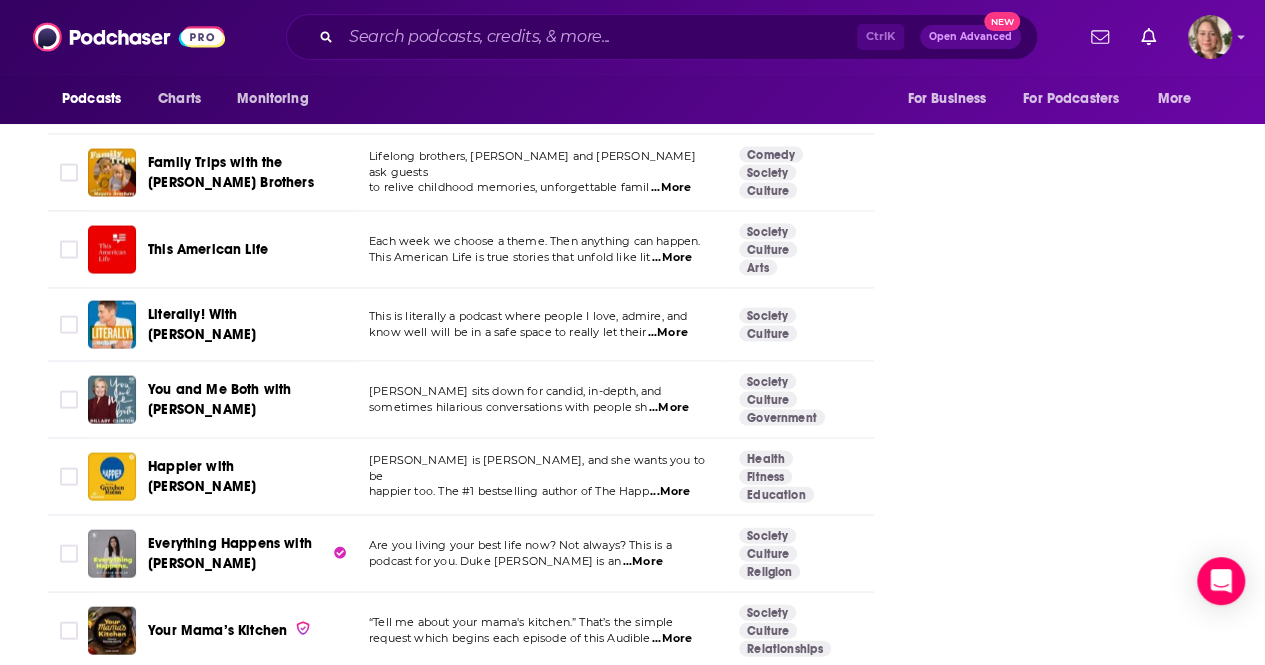 scroll, scrollTop: 2700, scrollLeft: 0, axis: vertical 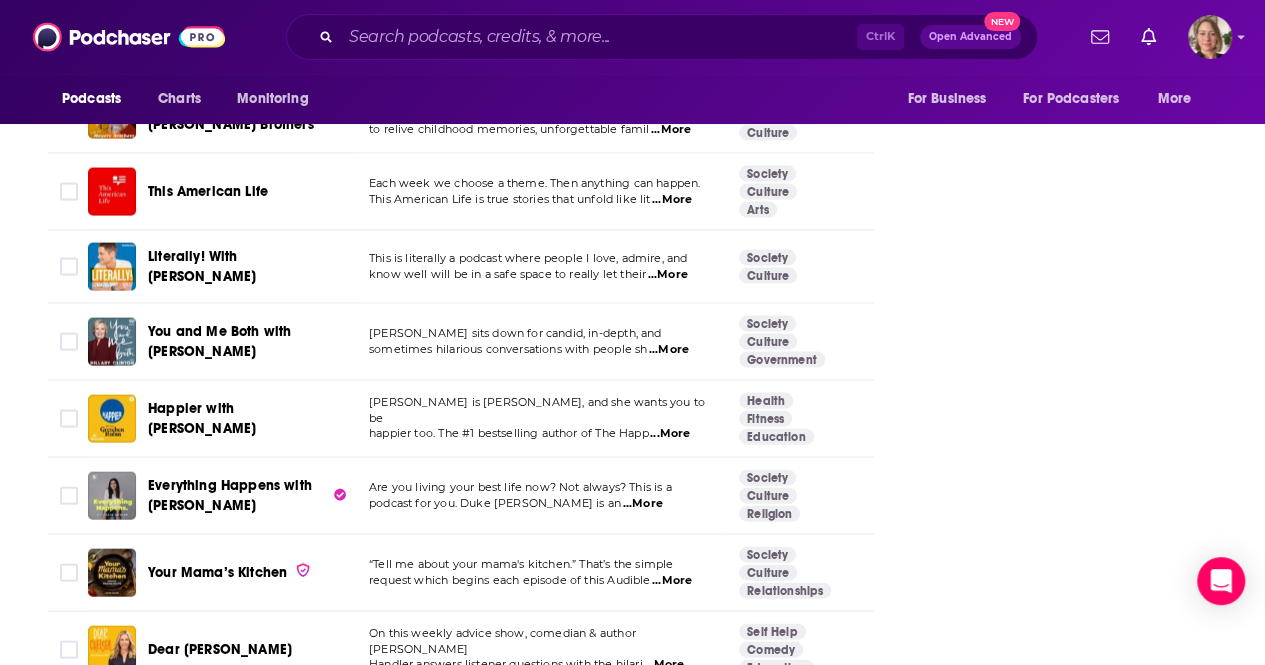 click on "...More" at bounding box center [669, 350] 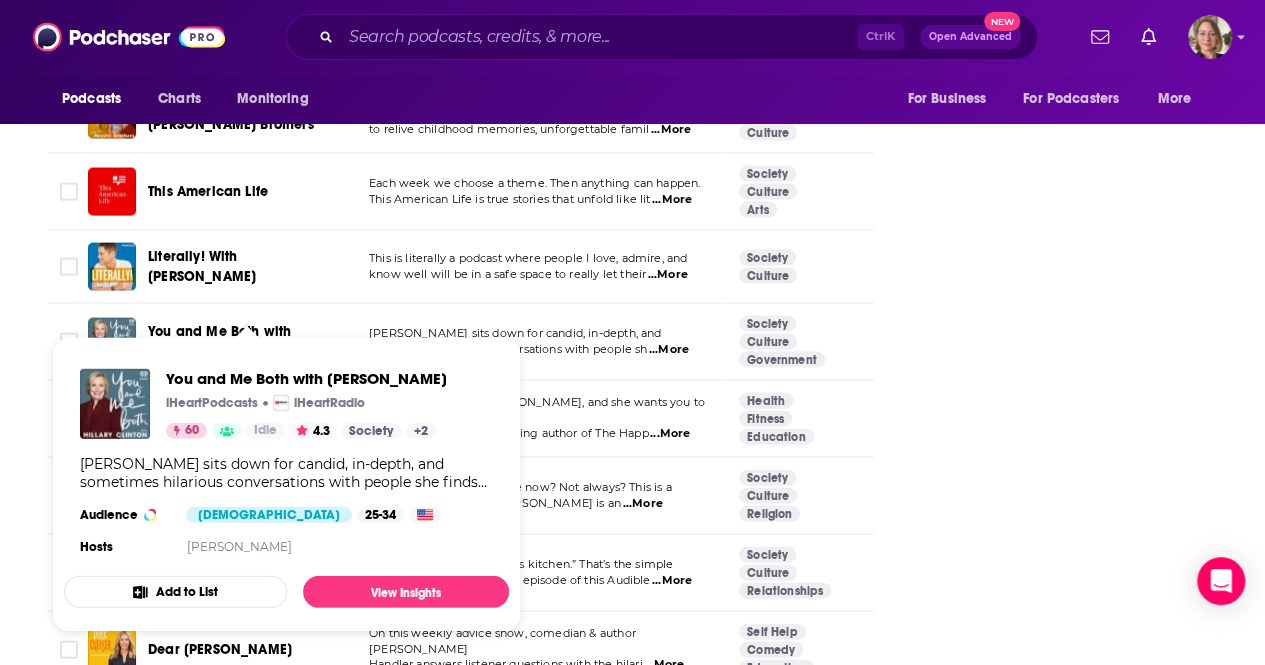 click on "You and Me Both with [PERSON_NAME]" at bounding box center (219, 341) 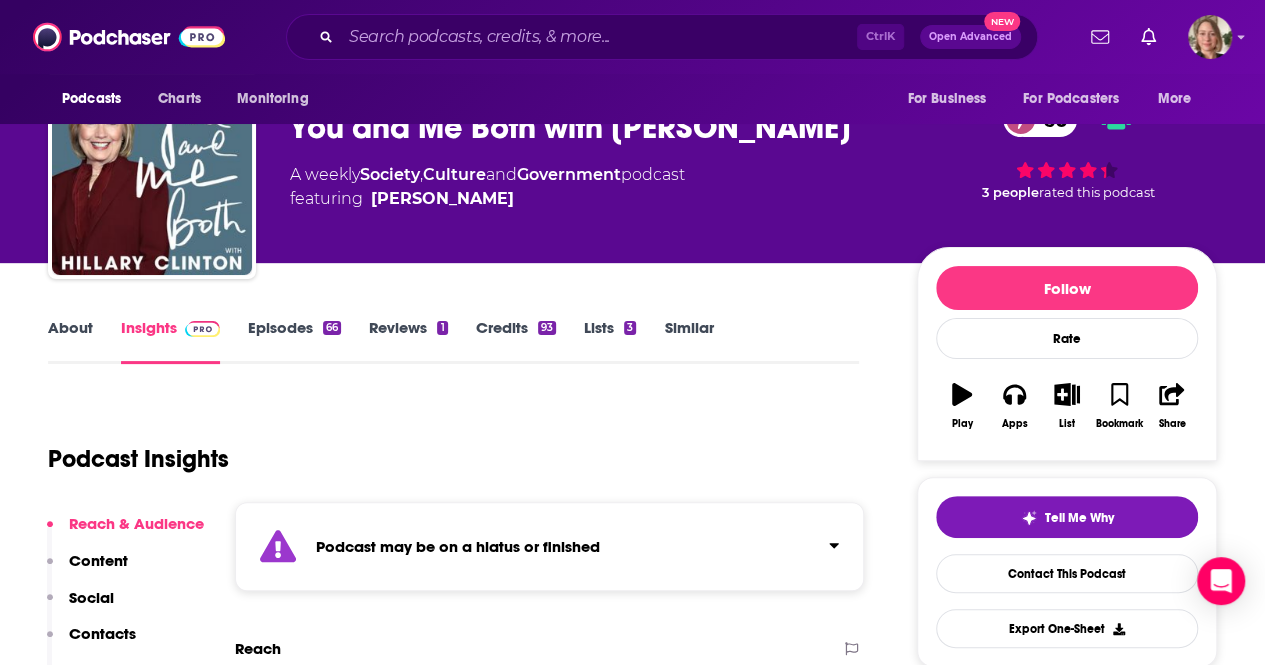 scroll, scrollTop: 200, scrollLeft: 0, axis: vertical 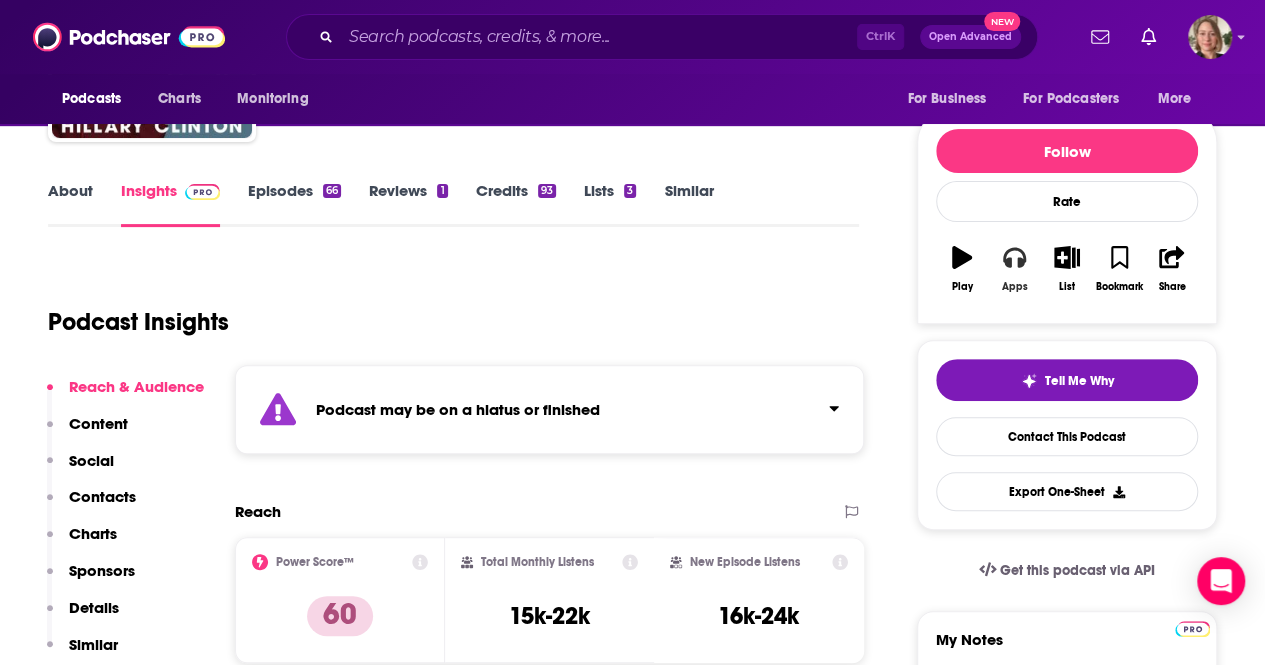 click on "Apps" at bounding box center (1014, 269) 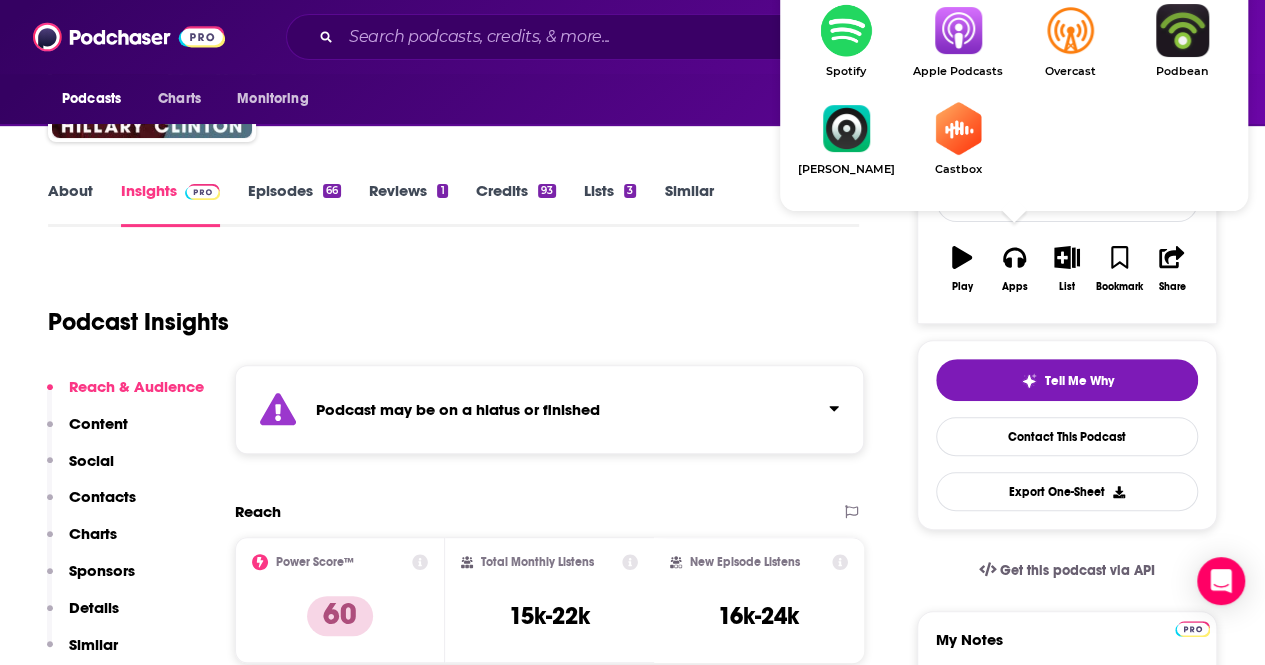 click at bounding box center (958, 30) 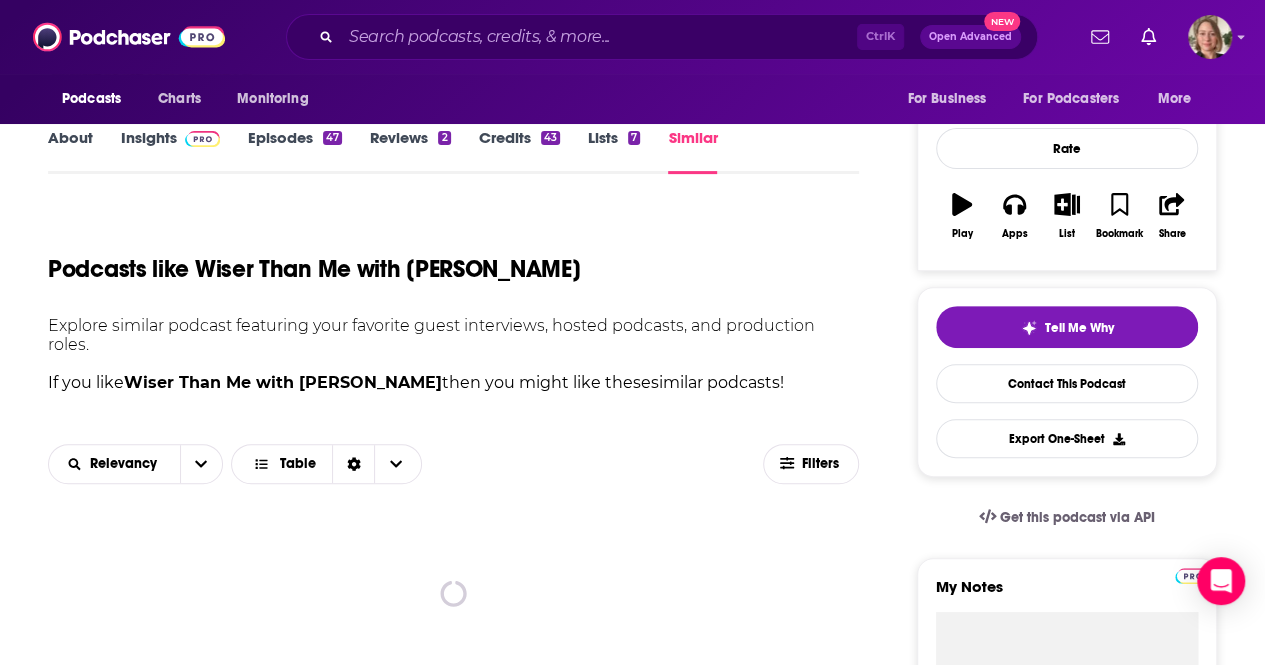 scroll, scrollTop: 300, scrollLeft: 0, axis: vertical 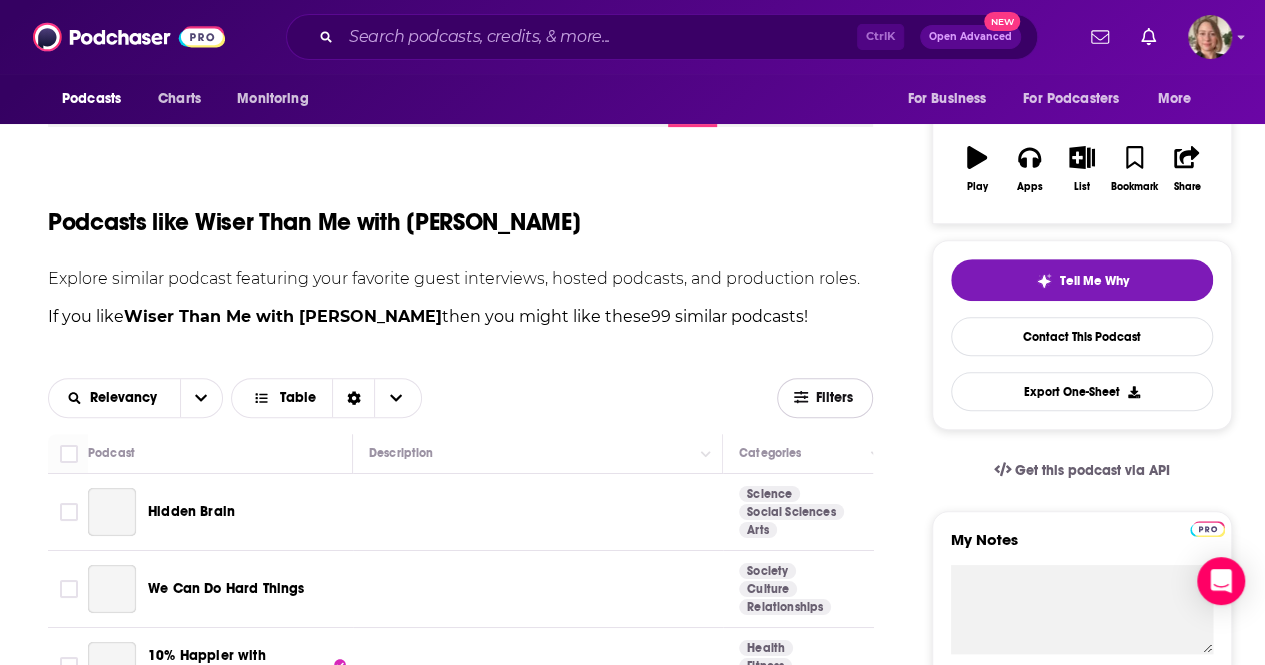 click 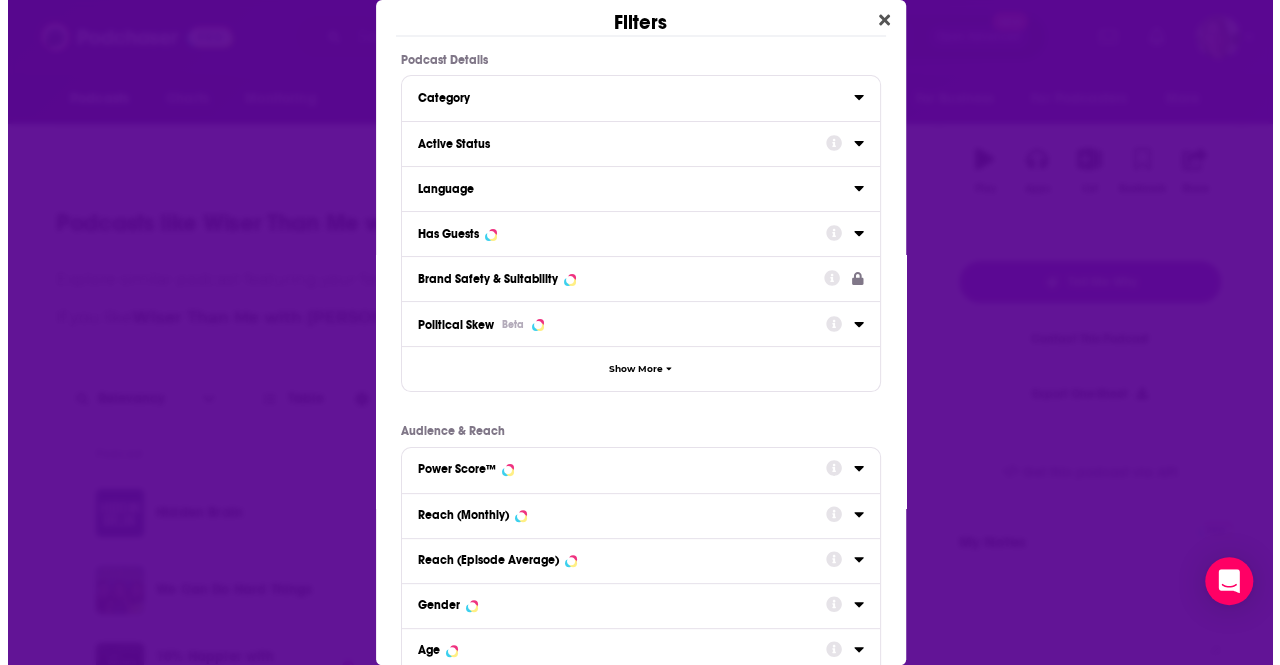scroll, scrollTop: 0, scrollLeft: 0, axis: both 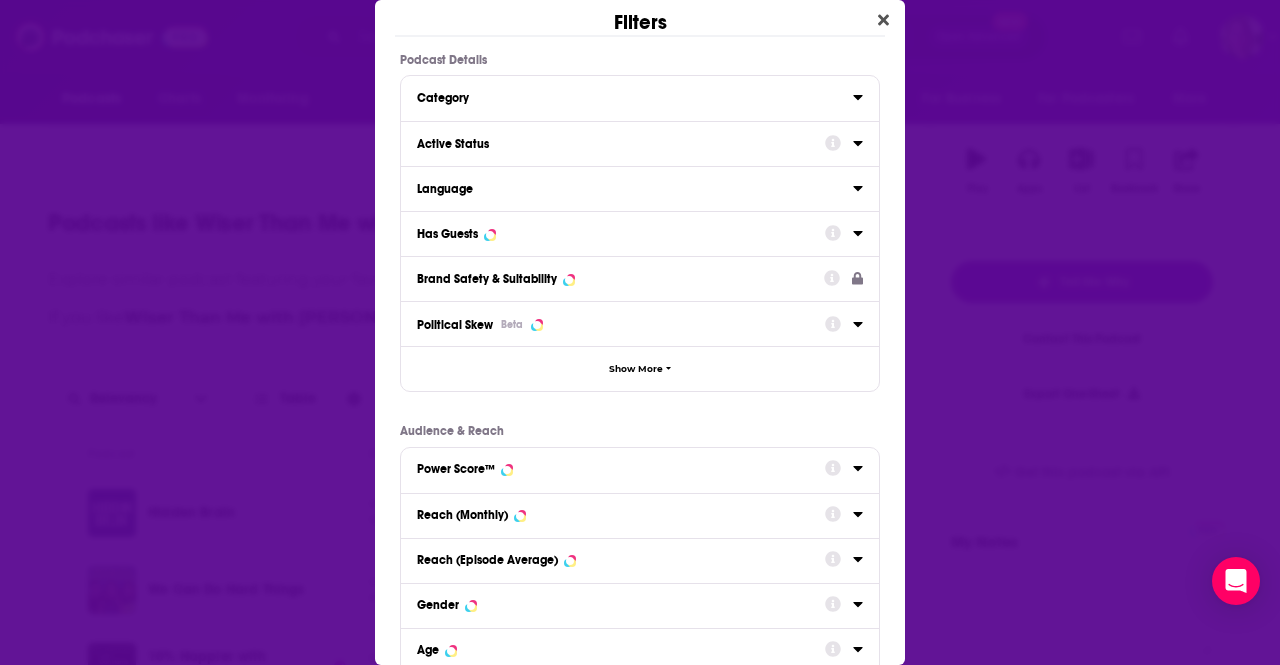 click on "Active Status" at bounding box center (640, 143) 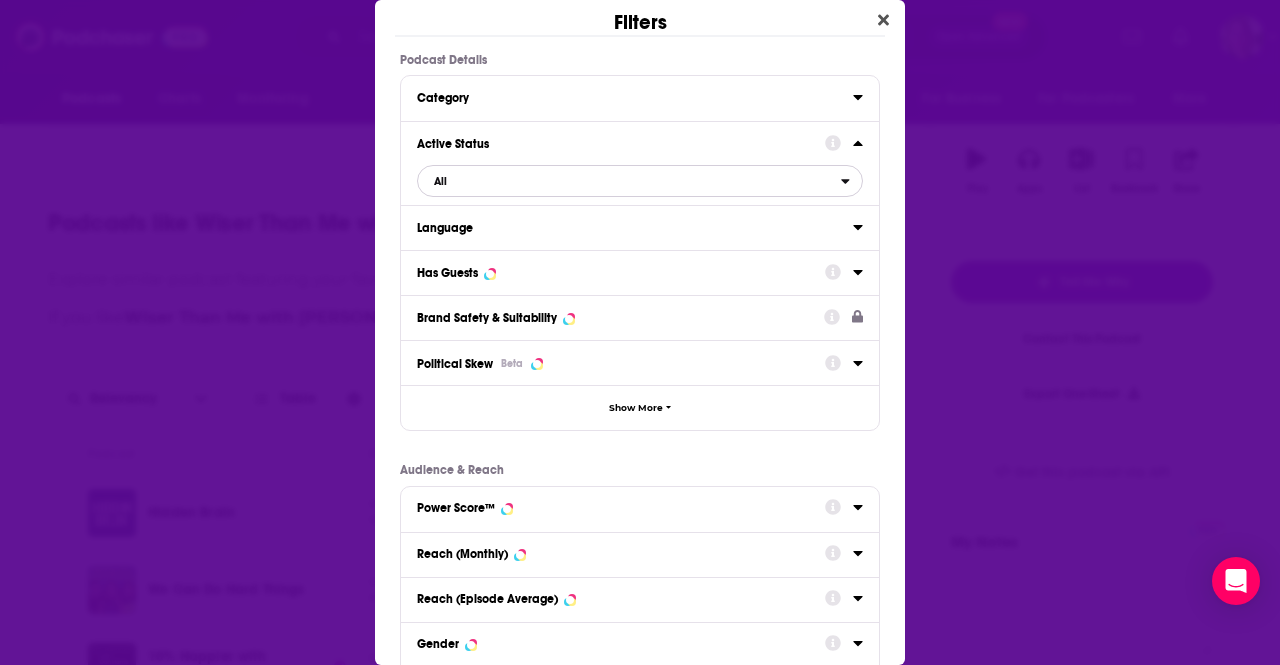 click on "All" at bounding box center (629, 181) 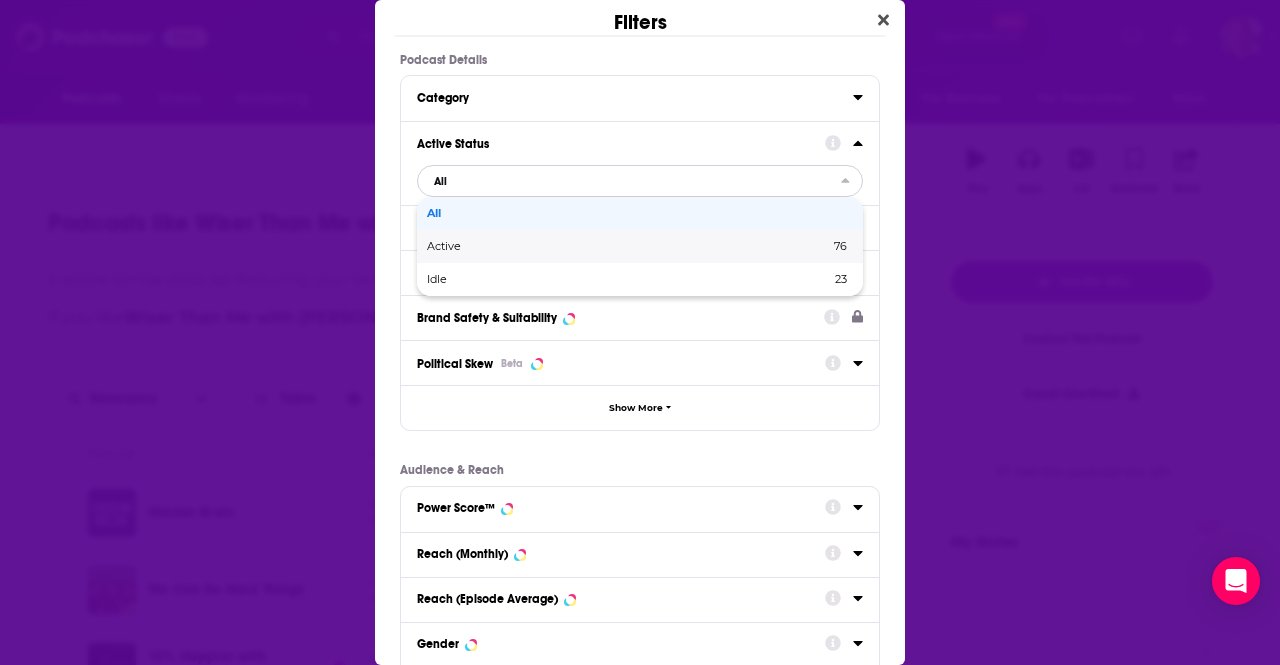 click on "Active" at bounding box center [536, 246] 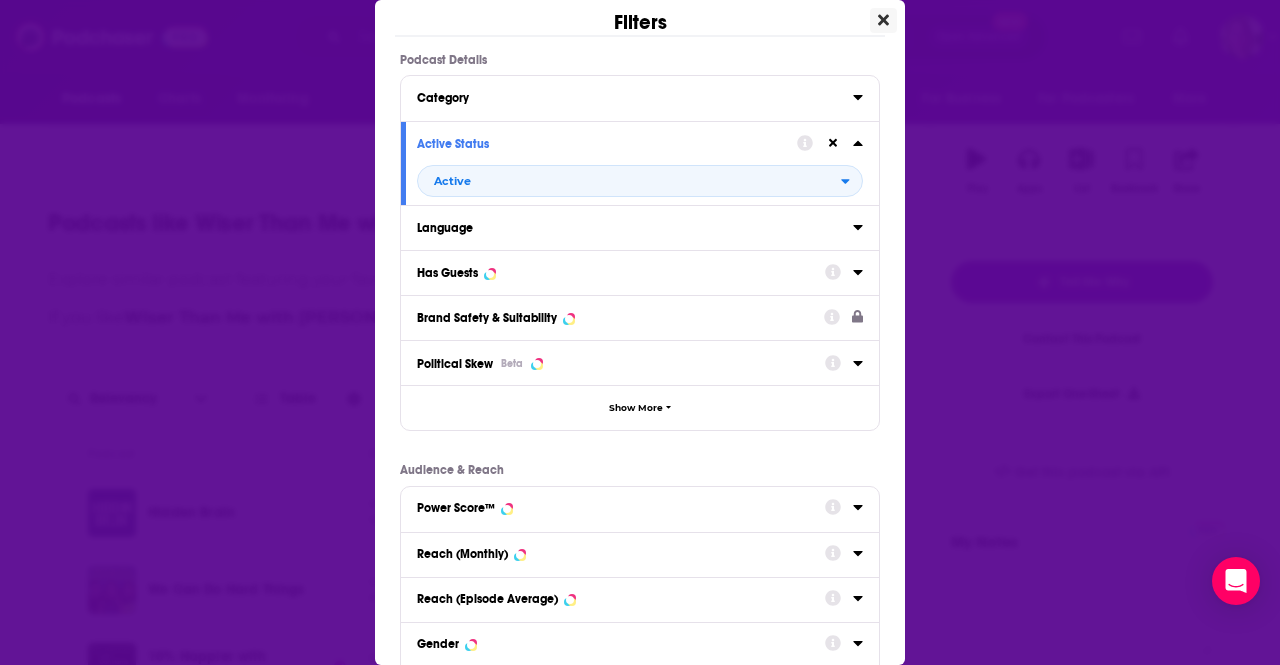 click at bounding box center (883, 20) 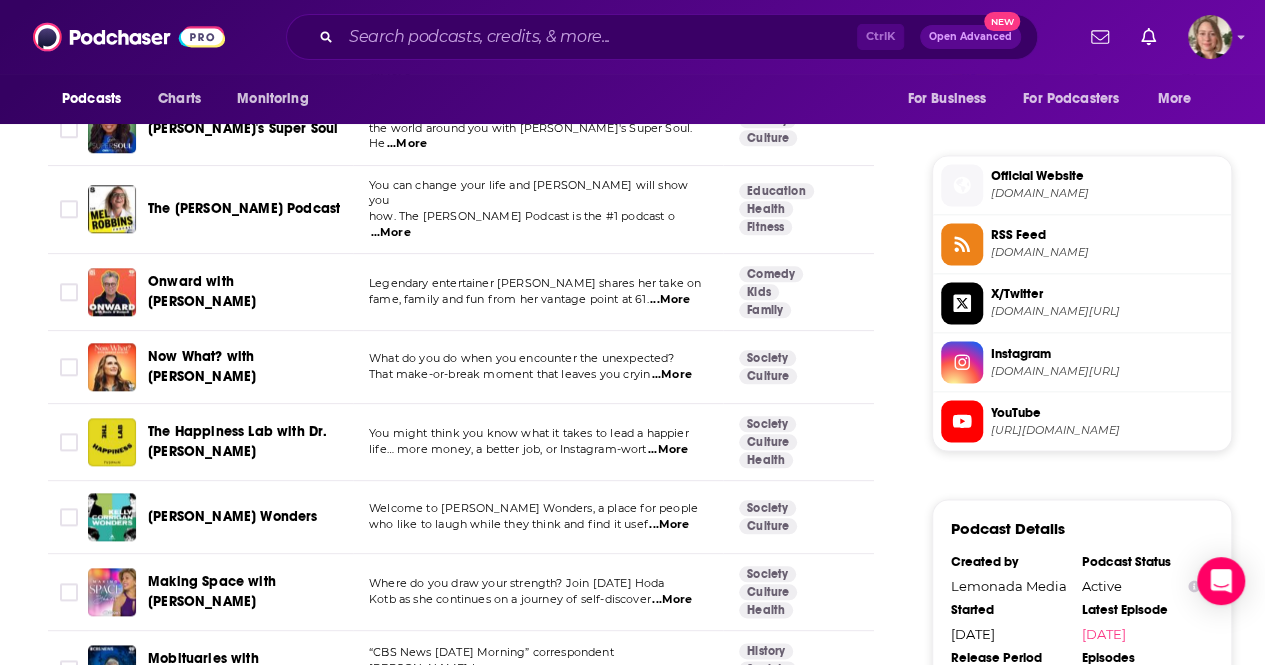 scroll, scrollTop: 1698, scrollLeft: 0, axis: vertical 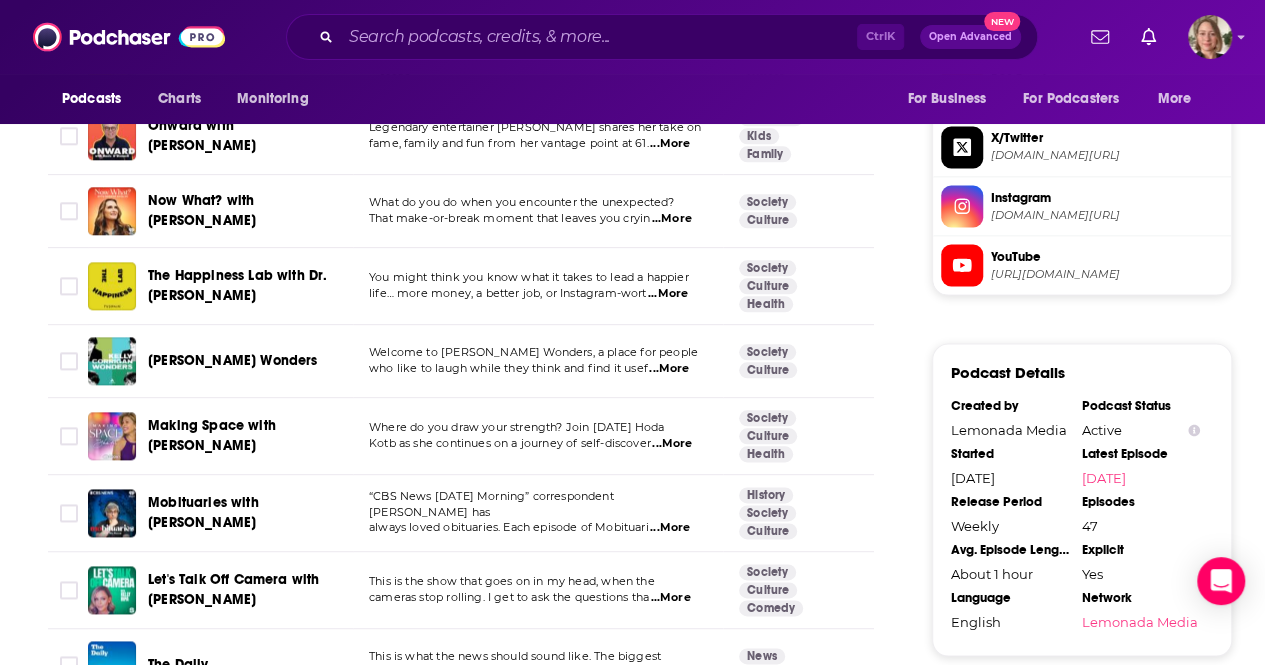 click on "...More" at bounding box center (672, 219) 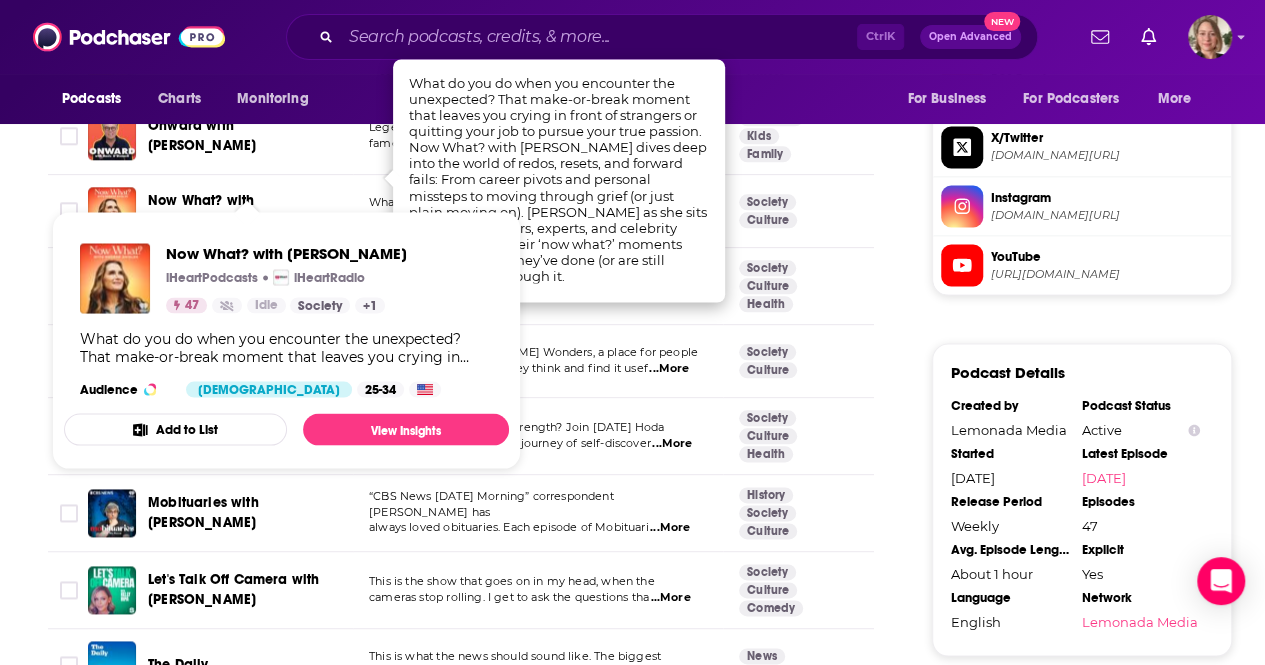 click on "Now What? with [PERSON_NAME]" at bounding box center [247, 211] 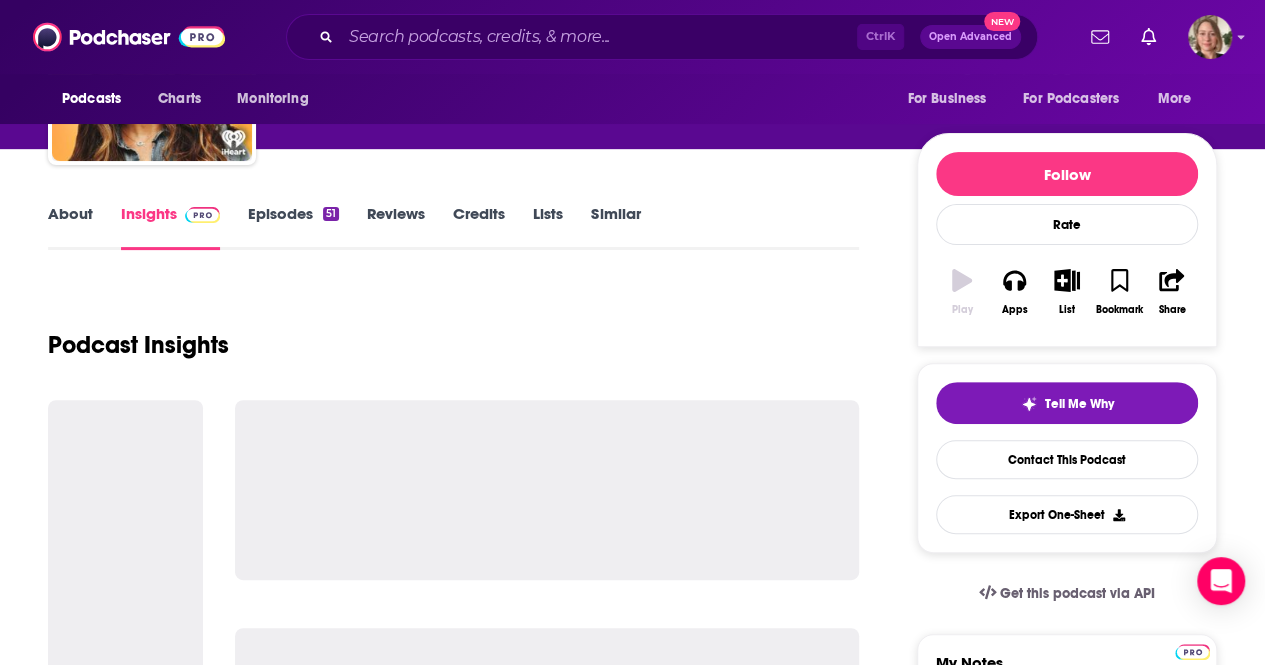scroll, scrollTop: 200, scrollLeft: 0, axis: vertical 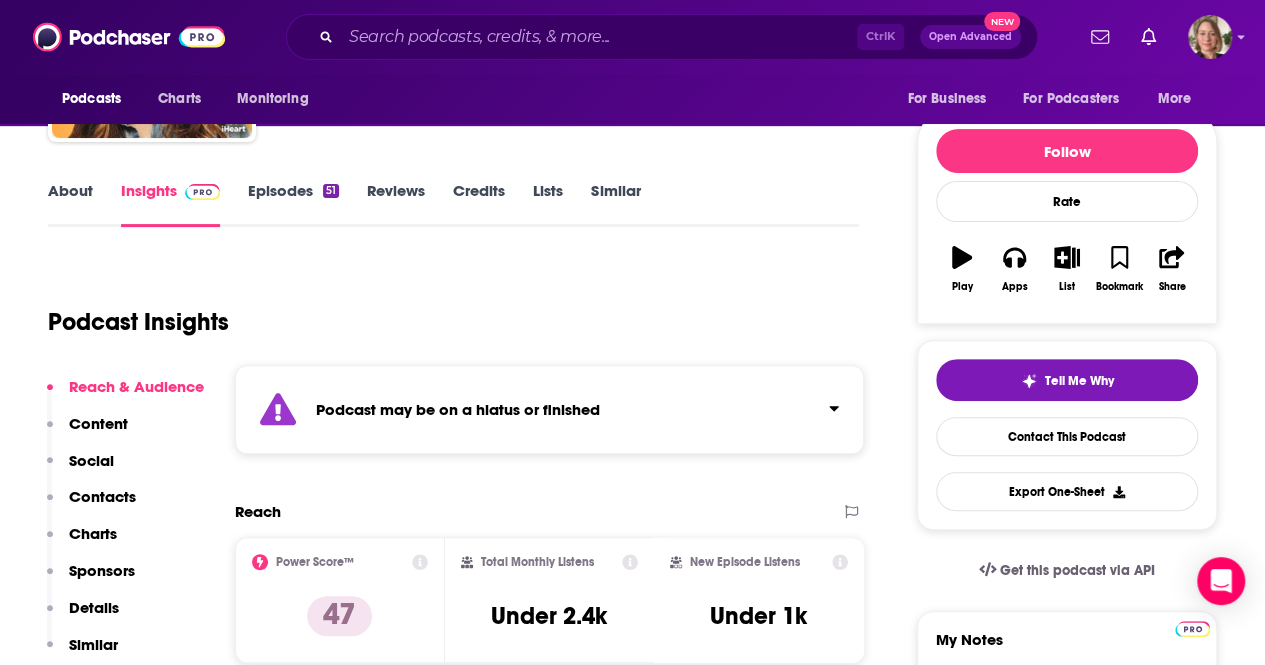 click on "Play" at bounding box center (962, 269) 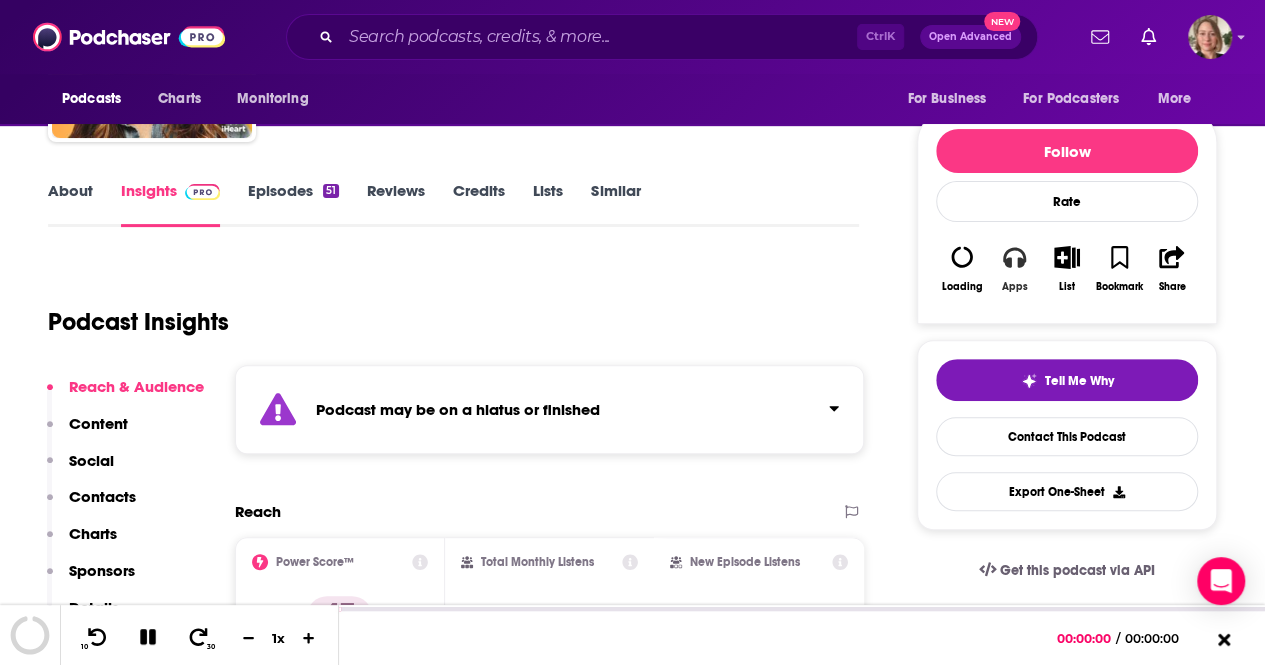 click on "Apps" at bounding box center [1014, 269] 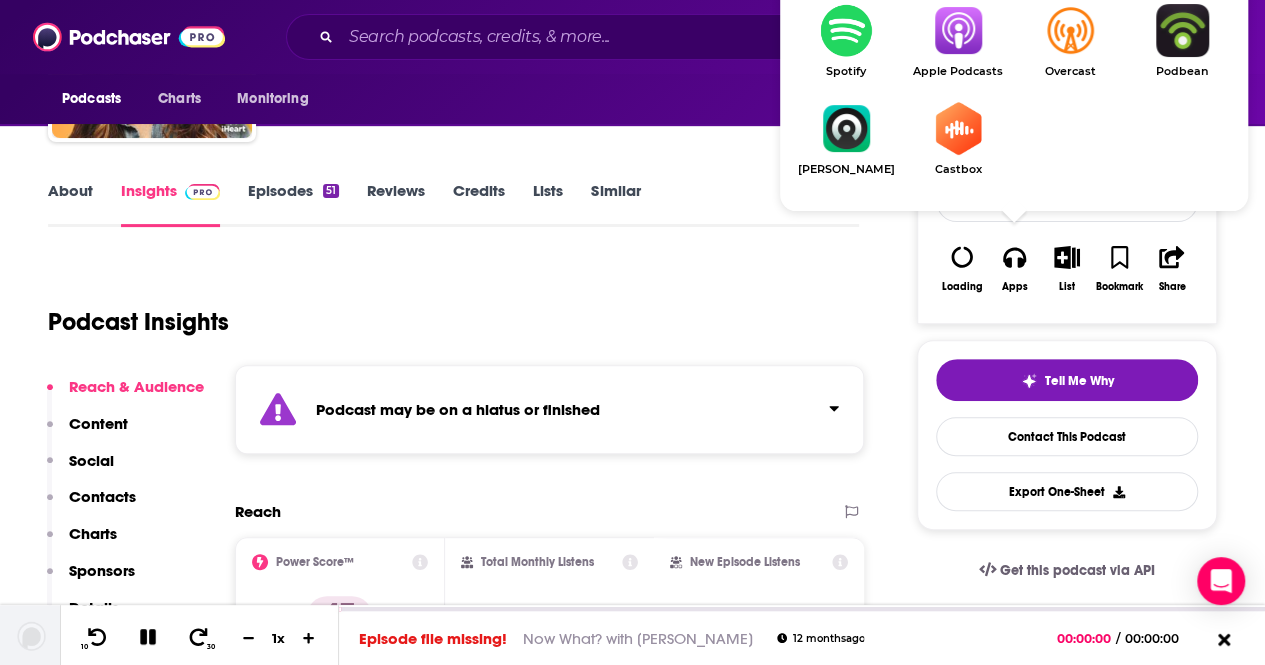 click at bounding box center (958, 30) 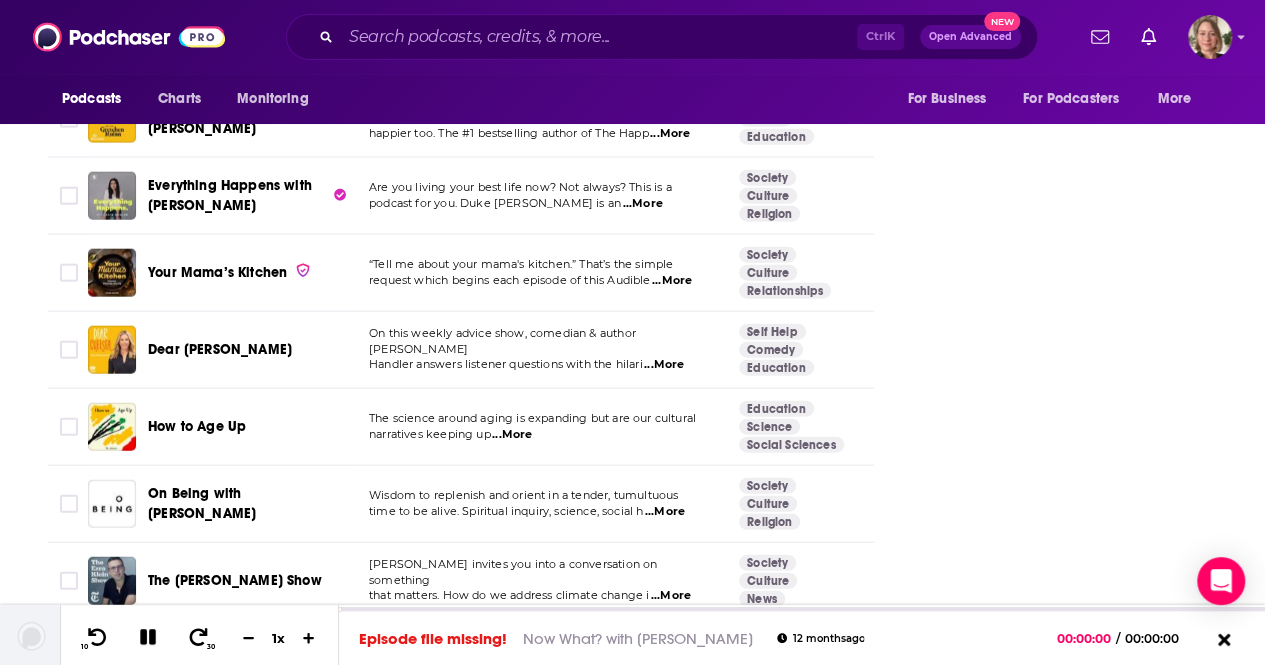 scroll, scrollTop: 3100, scrollLeft: 0, axis: vertical 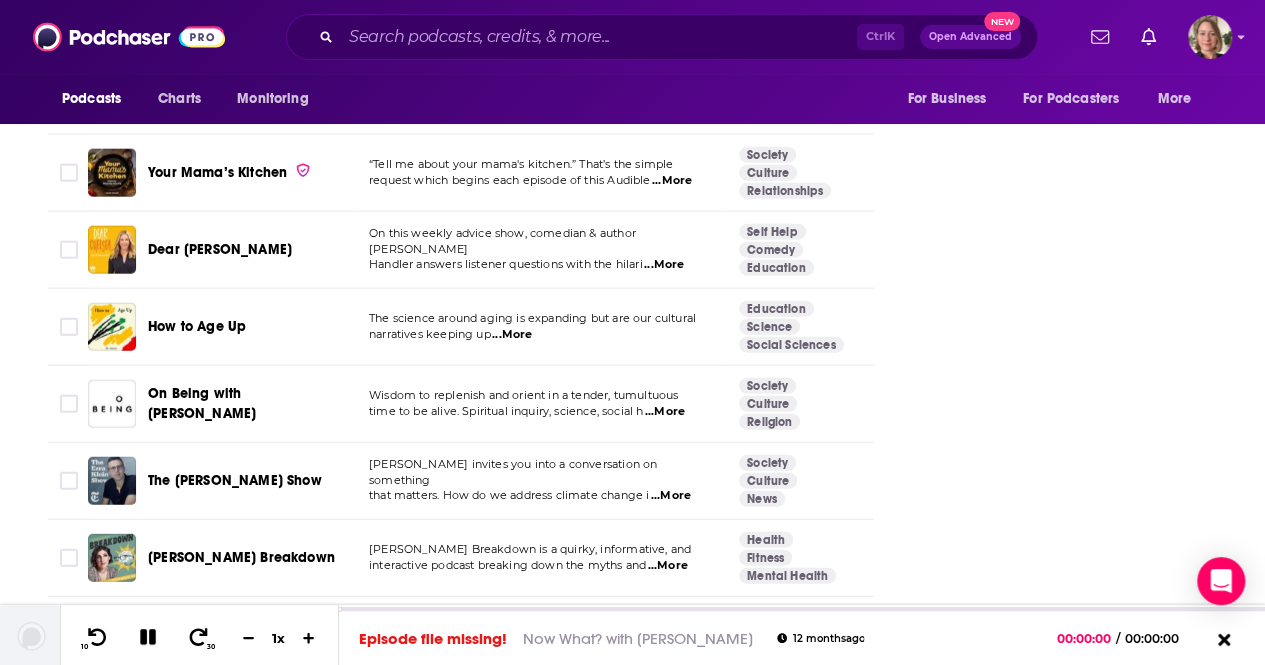 click on "...More" at bounding box center [512, 335] 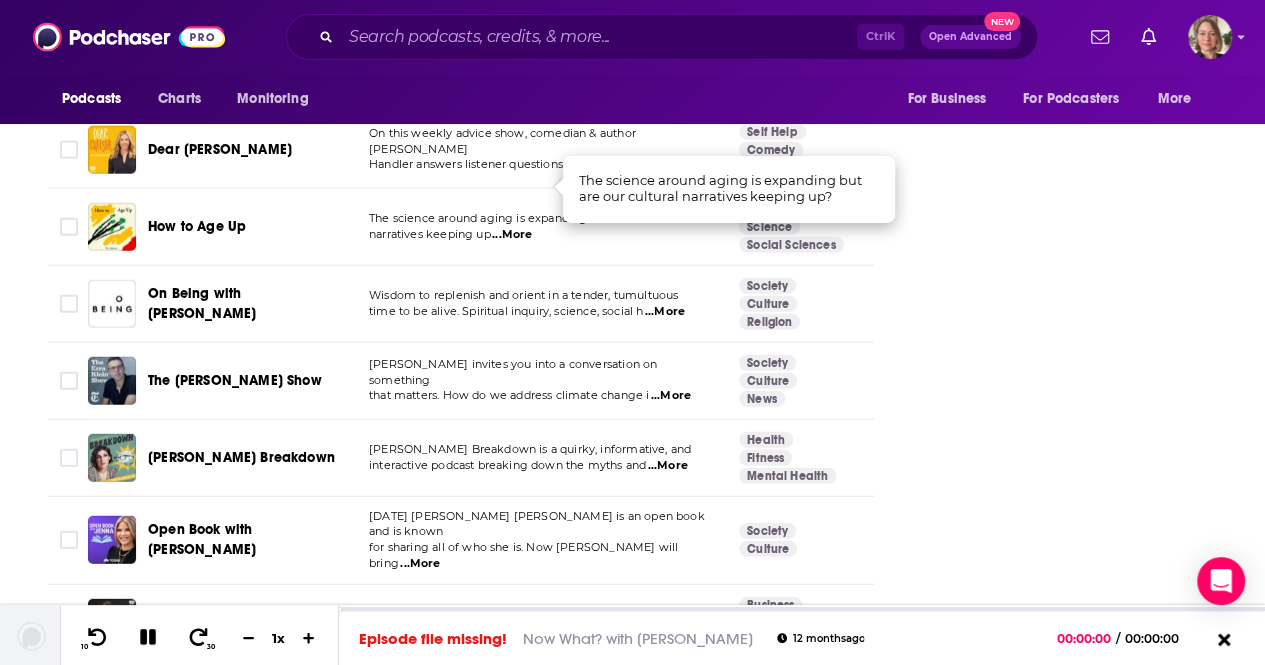 scroll, scrollTop: 3300, scrollLeft: 0, axis: vertical 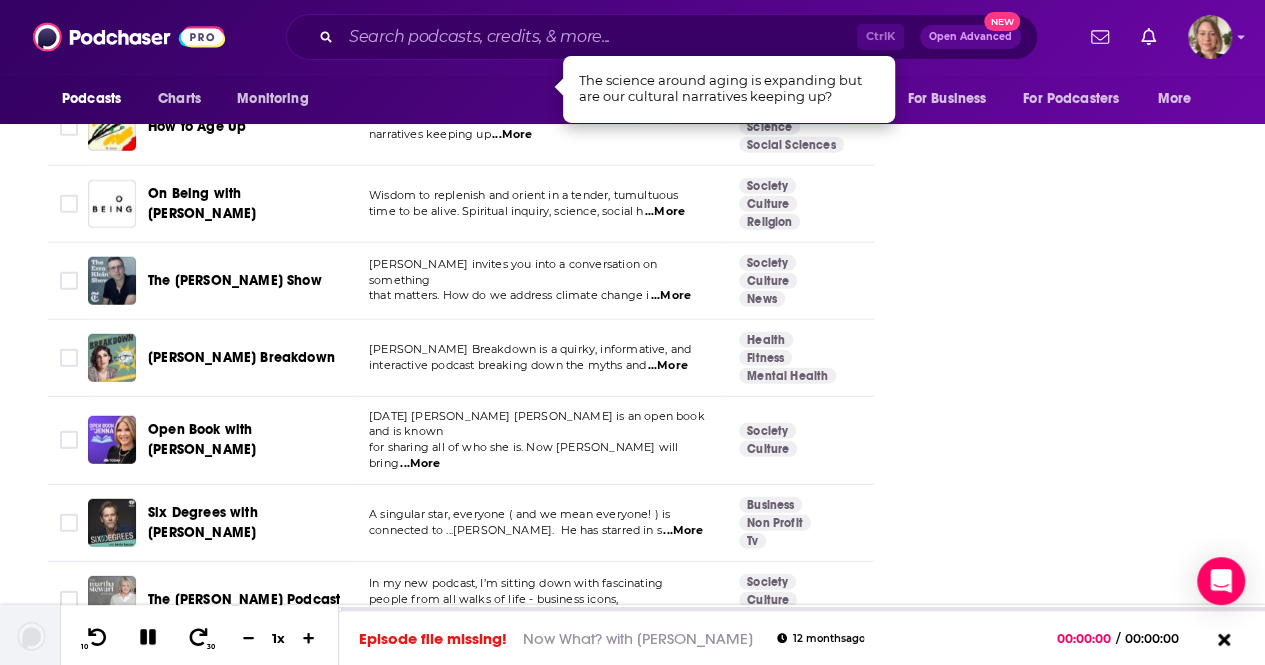 click on "Follow Rate Play Apps List Bookmark Share Tell Me Why Contact This Podcast Export One-Sheet Get this podcast via API My Notes Your concierge team Ask a question or make a request. Send a message Share This Podcast Recommendation sent [URL][DOMAIN_NAME][PERSON_NAME] Copy Link Followers 35 +31 Official Website [DOMAIN_NAME] RSS Feed [DOMAIN_NAME] X/Twitter [DOMAIN_NAME][URL] Instagram [DOMAIN_NAME][URL] YouTube [URL][DOMAIN_NAME] Podcast Details Created by Lemonada Media Podcast Status Active Started [DATE] Latest Episode [DATE] Release Period Weekly Episodes 47 Avg. Episode Length About 1 hour Explicit Yes Language English Network Lemonada Media Claim This Podcast Do you host or manage this podcast? Claim and edit this page to your liking. Refresh Feed Are we missing an episode or update? Use this to check the RSS feed immediately. [MEDICAL_DATA]? Report this page as a duplicate." at bounding box center (1082, 977) 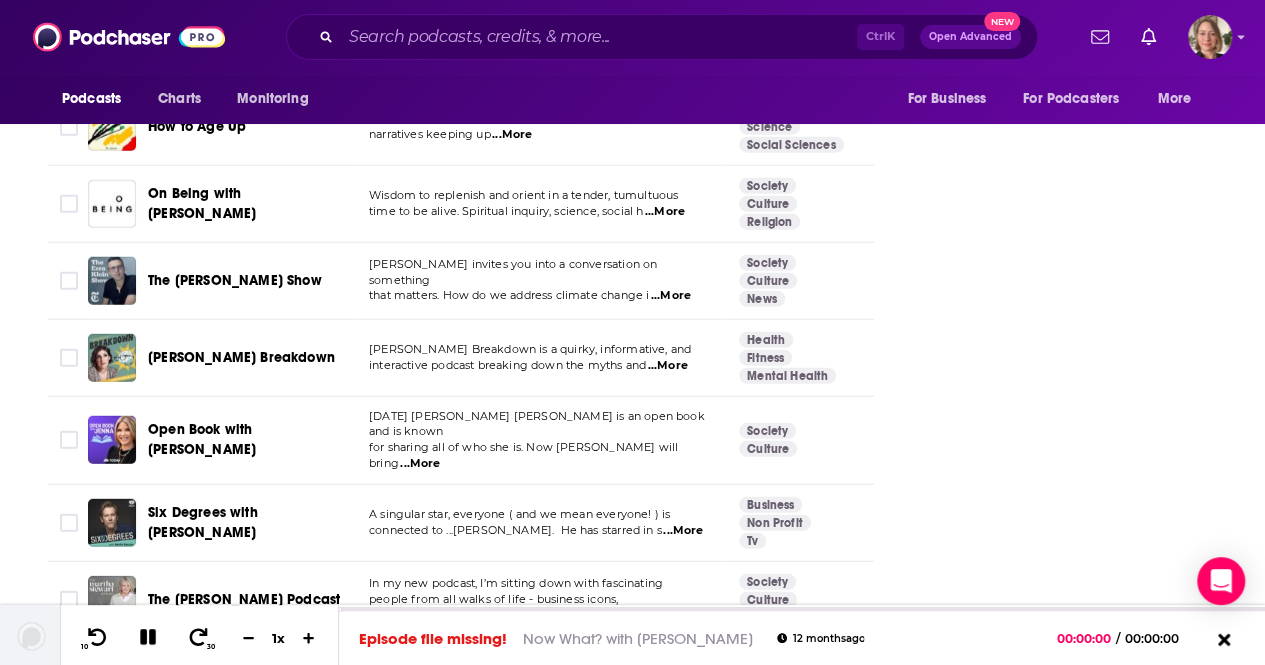click on "...More" at bounding box center (420, 464) 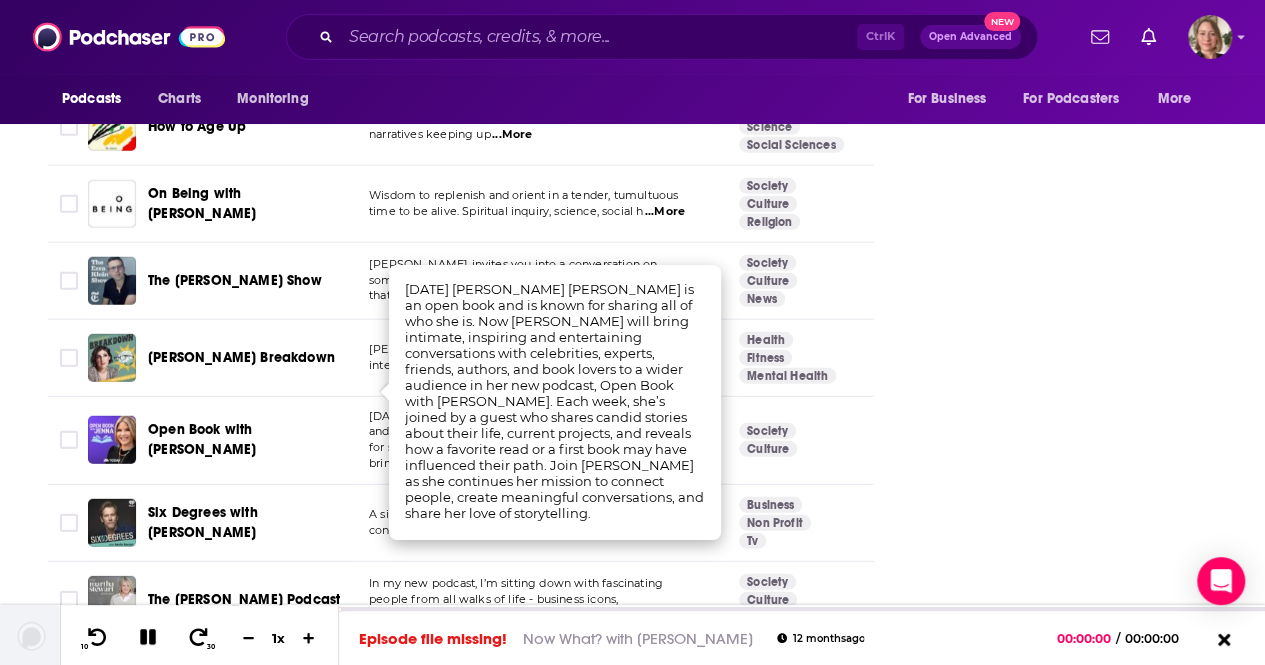 click on "Follow Rate Play Apps List Bookmark Share Tell Me Why Contact This Podcast Export One-Sheet Get this podcast via API My Notes Your concierge team Ask a question or make a request. Send a message Share This Podcast Recommendation sent [URL][DOMAIN_NAME][PERSON_NAME] Copy Link Followers 35 +31 Official Website [DOMAIN_NAME] RSS Feed [DOMAIN_NAME] X/Twitter [DOMAIN_NAME][URL] Instagram [DOMAIN_NAME][URL] YouTube [URL][DOMAIN_NAME] Podcast Details Created by Lemonada Media Podcast Status Active Started [DATE] Latest Episode [DATE] Release Period Weekly Episodes 47 Avg. Episode Length About 1 hour Explicit Yes Language English Network Lemonada Media Claim This Podcast Do you host or manage this podcast? Claim and edit this page to your liking. Refresh Feed Are we missing an episode or update? Use this to check the RSS feed immediately. [MEDICAL_DATA]? Report this page as a duplicate." at bounding box center [1082, 977] 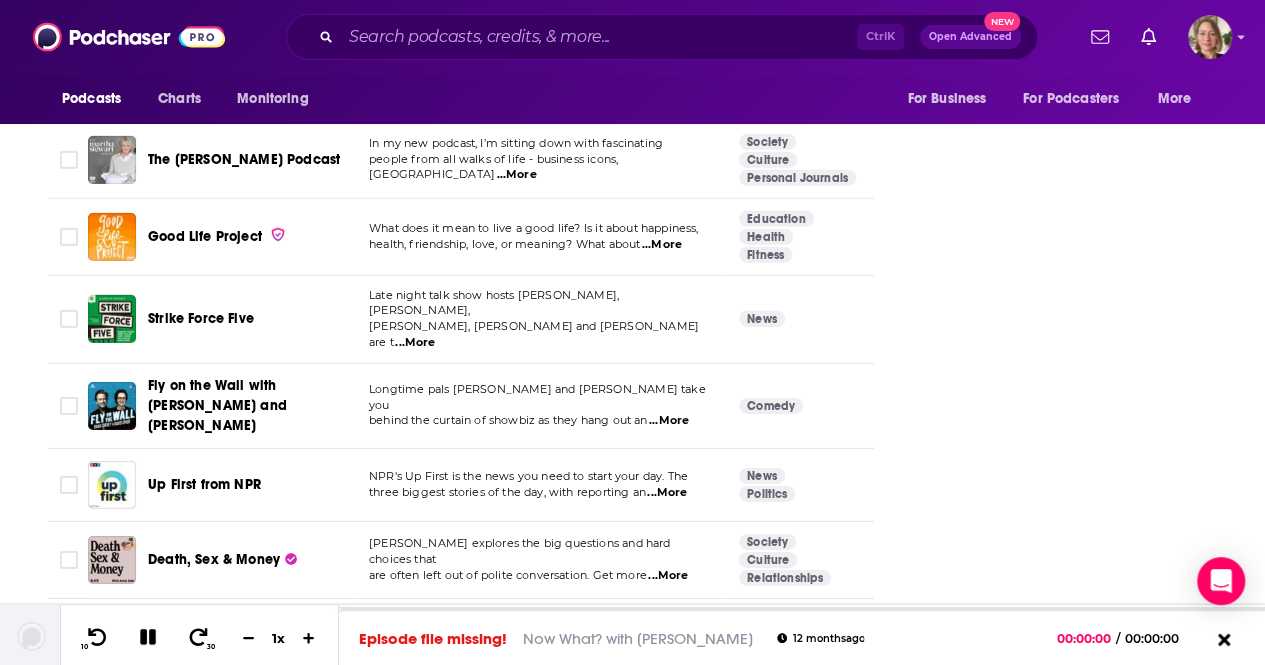 scroll, scrollTop: 3800, scrollLeft: 0, axis: vertical 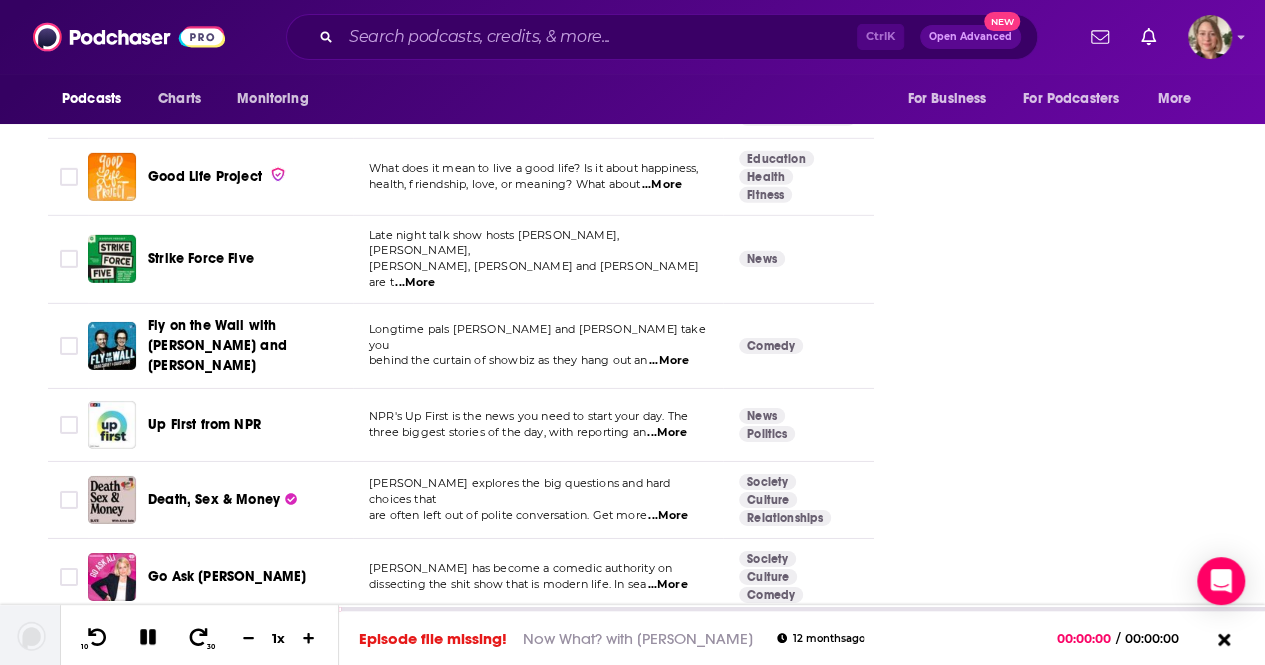 click on "...More" at bounding box center [669, 361] 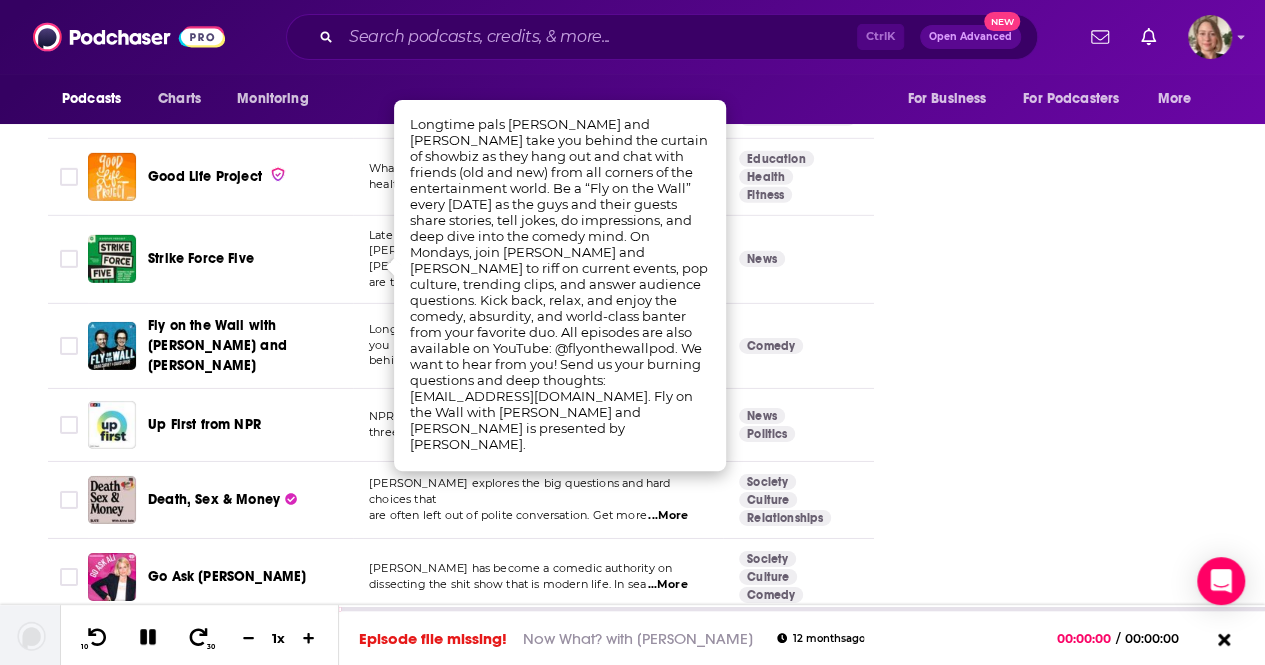 click on "Follow Rate Play Apps List Bookmark Share Tell Me Why Contact This Podcast Export One-Sheet Get this podcast via API My Notes Your concierge team Ask a question or make a request. Send a message Share This Podcast Recommendation sent [URL][DOMAIN_NAME][PERSON_NAME] Copy Link Followers 35 +31 Official Website [DOMAIN_NAME] RSS Feed [DOMAIN_NAME] X/Twitter [DOMAIN_NAME][URL] Instagram [DOMAIN_NAME][URL] YouTube [URL][DOMAIN_NAME] Podcast Details Created by Lemonada Media Podcast Status Active Started [DATE] Latest Episode [DATE] Release Period Weekly Episodes 47 Avg. Episode Length About 1 hour Explicit Yes Language English Network Lemonada Media Claim This Podcast Do you host or manage this podcast? Claim and edit this page to your liking. Refresh Feed Are we missing an episode or update? Use this to check the RSS feed immediately. [MEDICAL_DATA]? Report this page as a duplicate." at bounding box center [1082, 477] 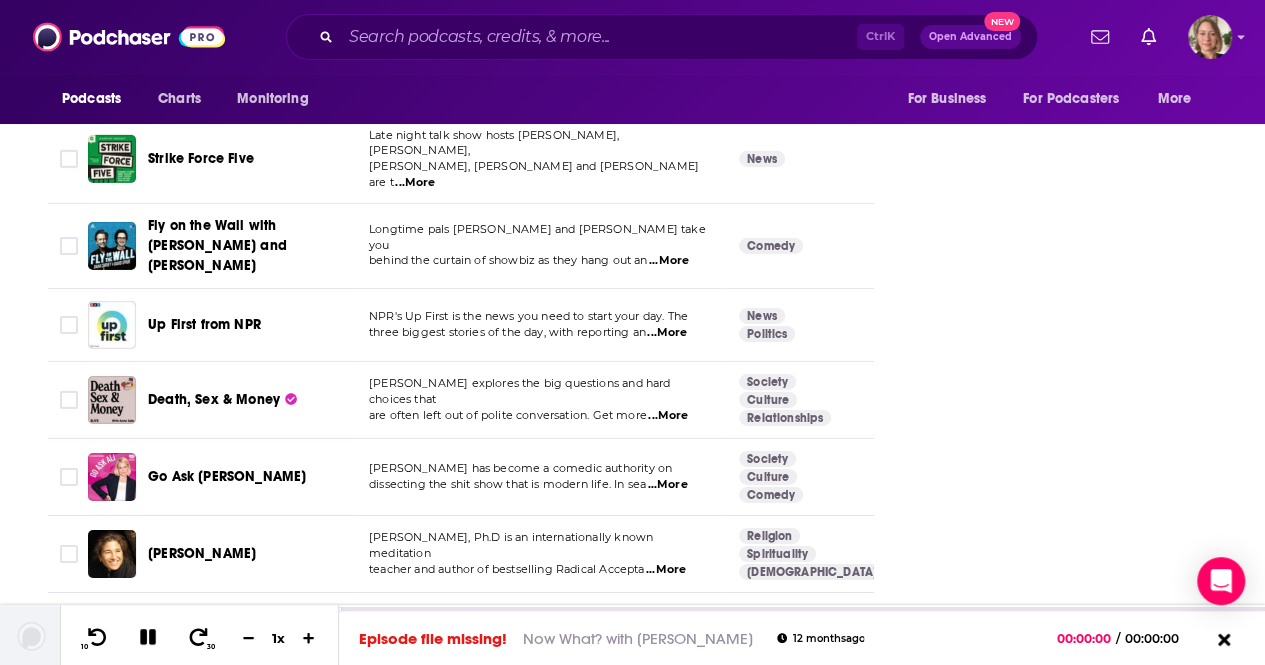 scroll, scrollTop: 4000, scrollLeft: 0, axis: vertical 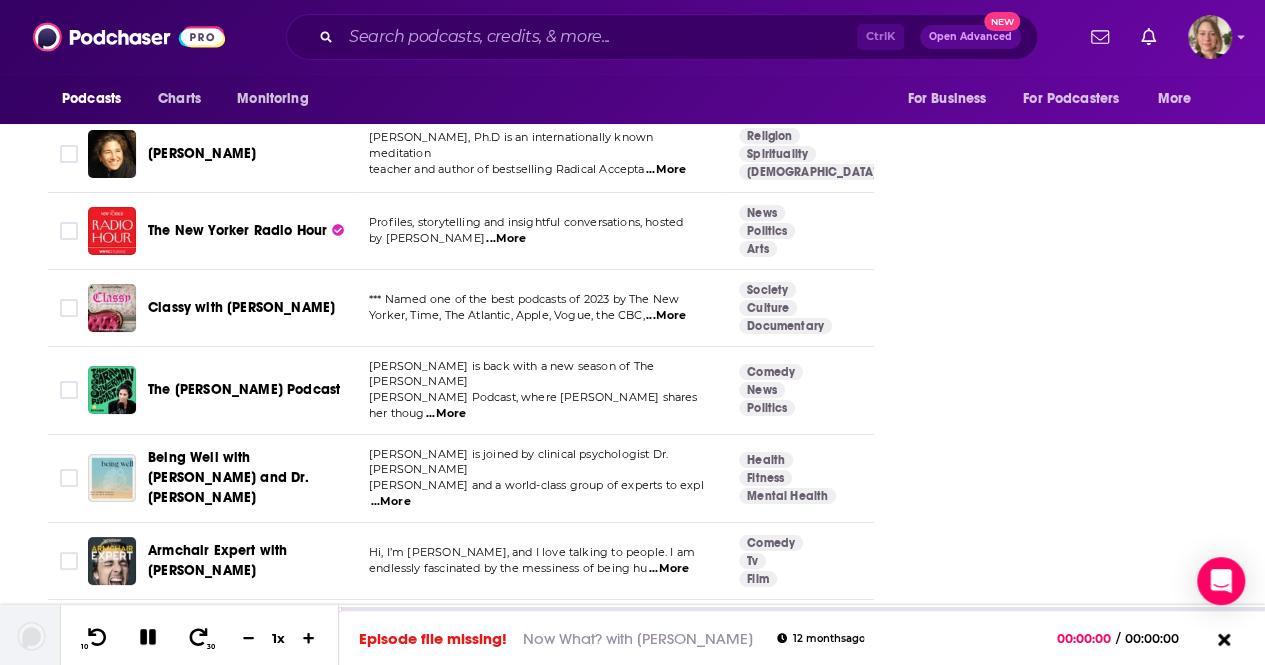 click on "...More" at bounding box center [446, 414] 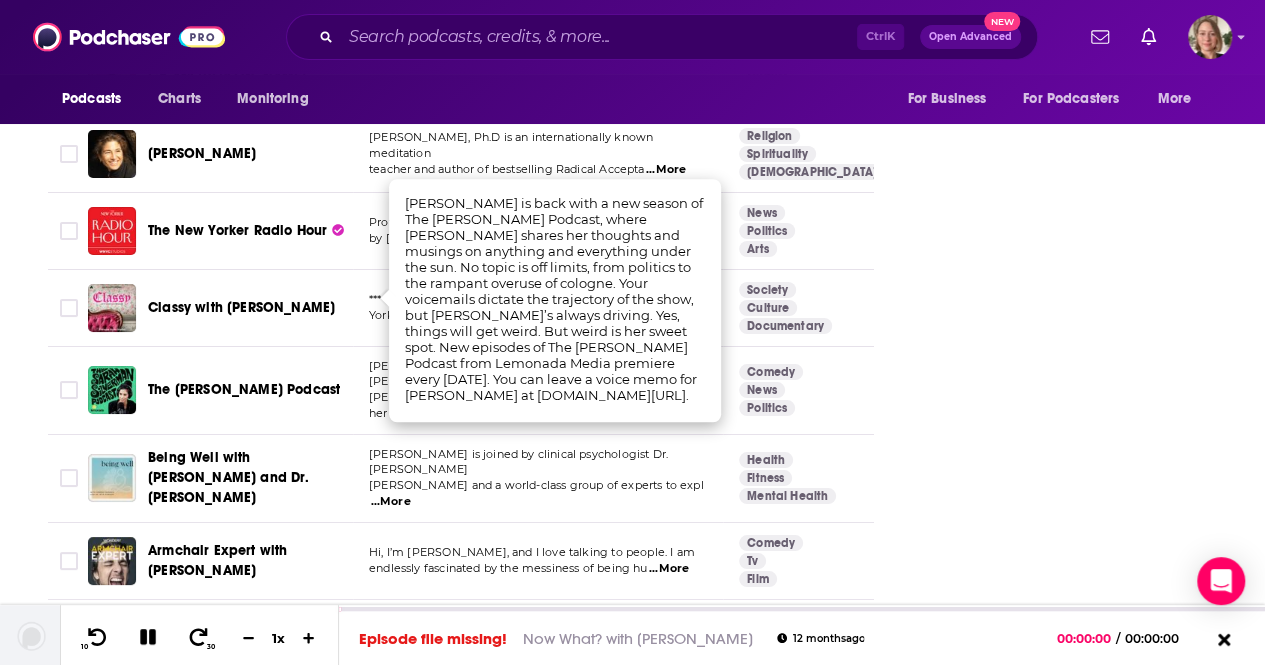 click on "Follow Rate Play Apps List Bookmark Share Tell Me Why Contact This Podcast Export One-Sheet Get this podcast via API My Notes Your concierge team Ask a question or make a request. Send a message Share This Podcast Recommendation sent [URL][DOMAIN_NAME][PERSON_NAME] Copy Link Followers 35 +31 Official Website [DOMAIN_NAME] RSS Feed [DOMAIN_NAME] X/Twitter [DOMAIN_NAME][URL] Instagram [DOMAIN_NAME][URL] YouTube [URL][DOMAIN_NAME] Podcast Details Created by Lemonada Media Podcast Status Active Started [DATE] Latest Episode [DATE] Release Period Weekly Episodes 47 Avg. Episode Length About 1 hour Explicit Yes Language English Network Lemonada Media Claim This Podcast Do you host or manage this podcast? Claim and edit this page to your liking. Refresh Feed Are we missing an episode or update? Use this to check the RSS feed immediately. [MEDICAL_DATA]? Report this page as a duplicate." at bounding box center (1082, -23) 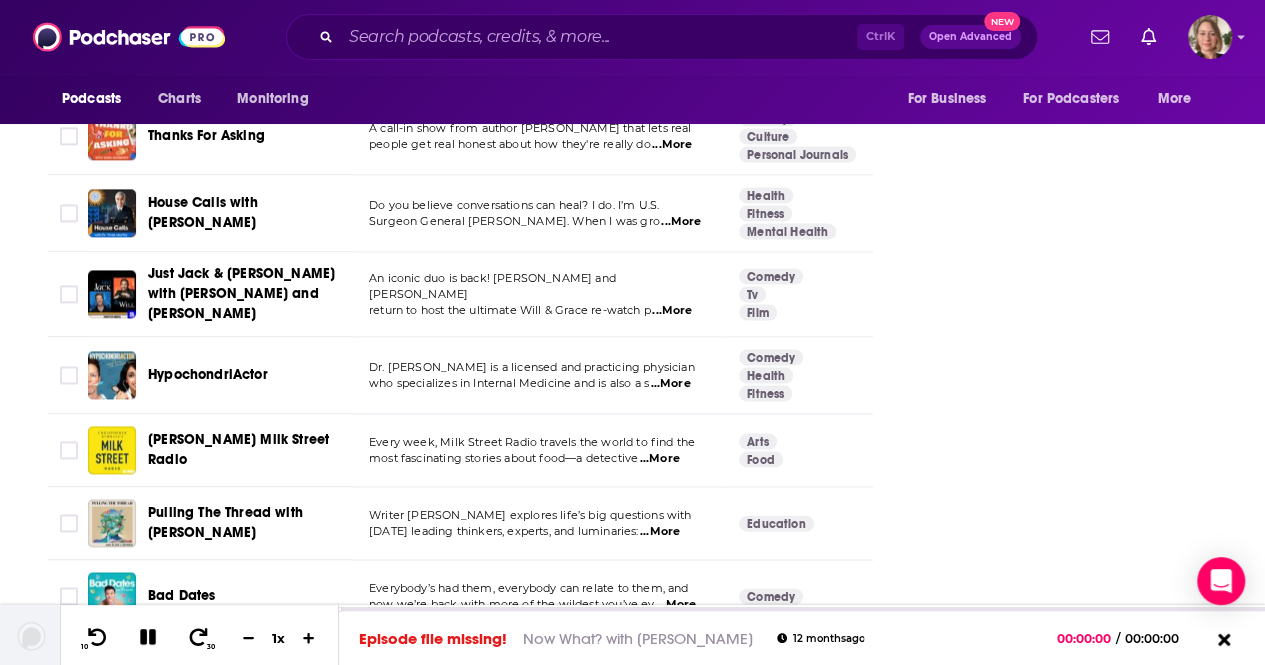 scroll, scrollTop: 5700, scrollLeft: 0, axis: vertical 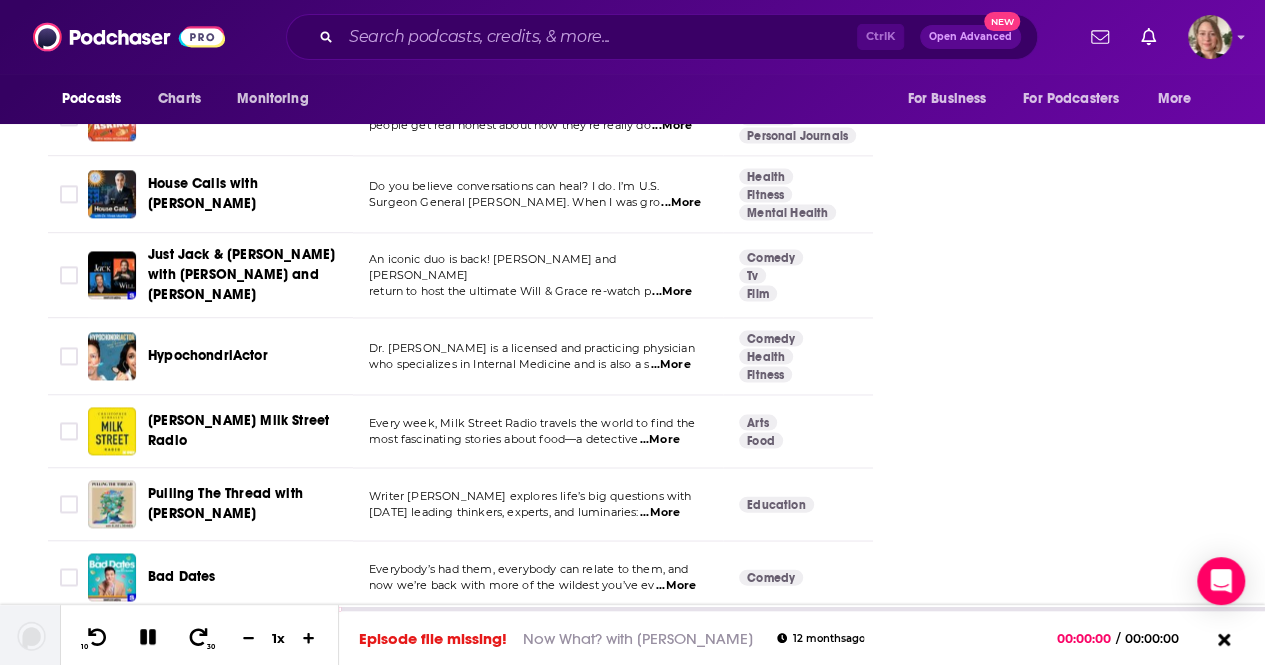 click on "...More" at bounding box center [675, 661] 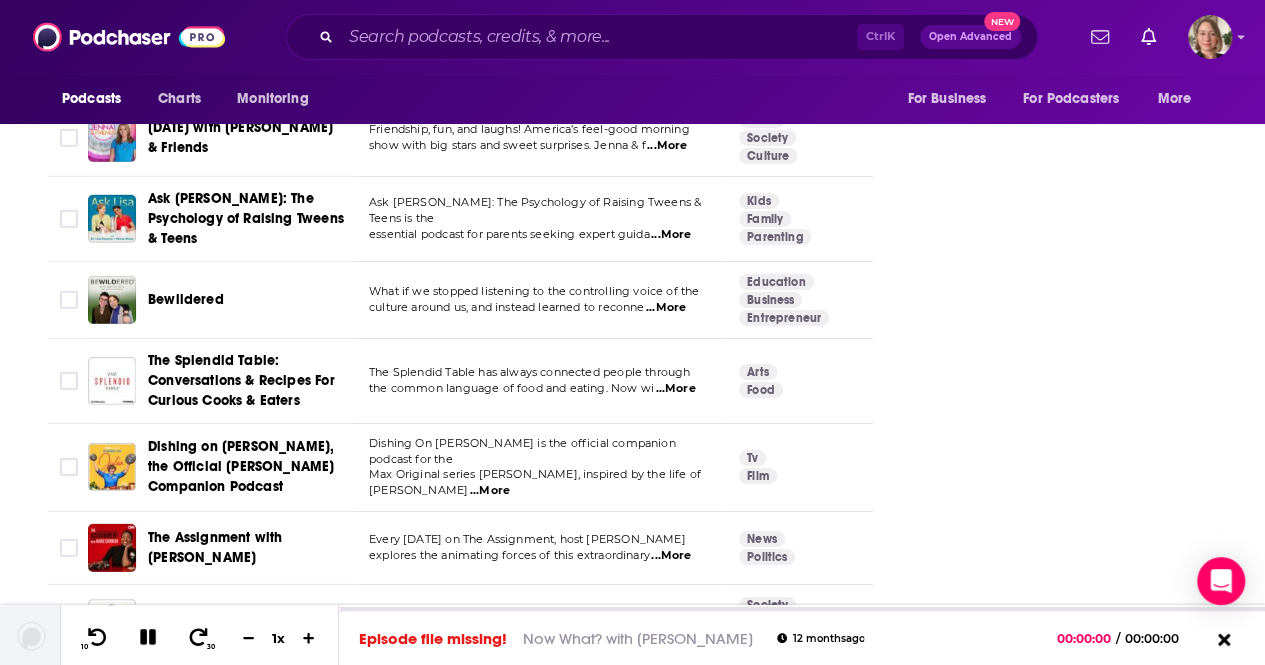 scroll, scrollTop: 7396, scrollLeft: 0, axis: vertical 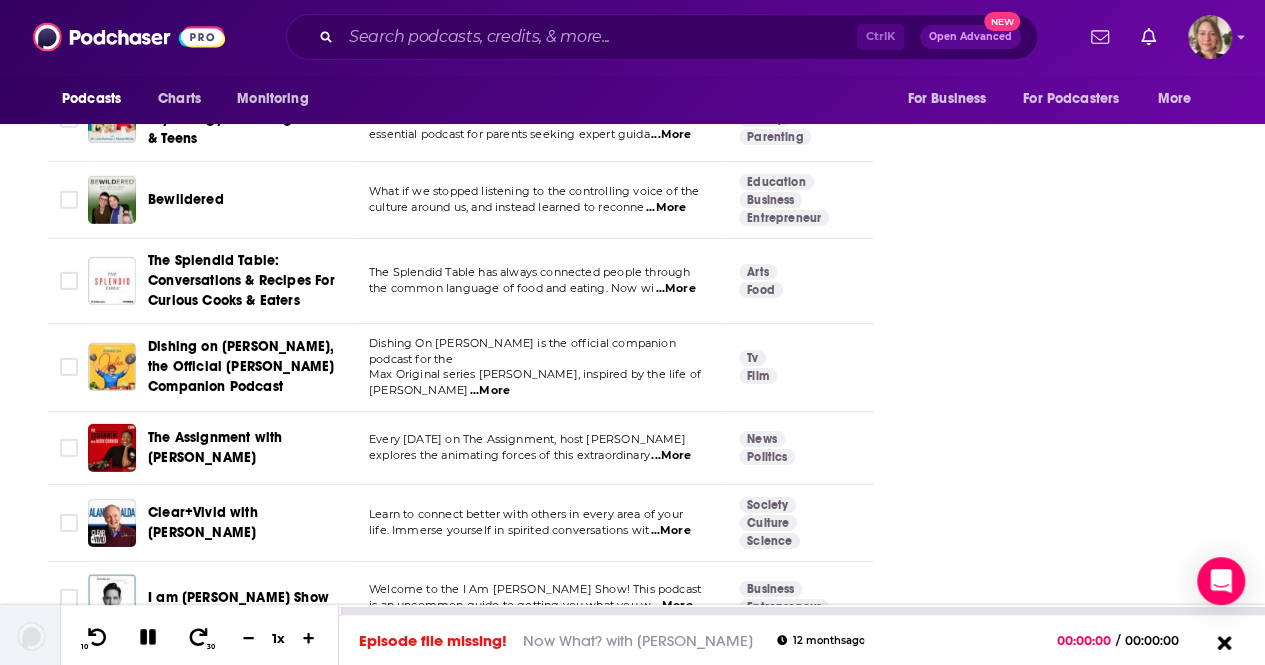 click 